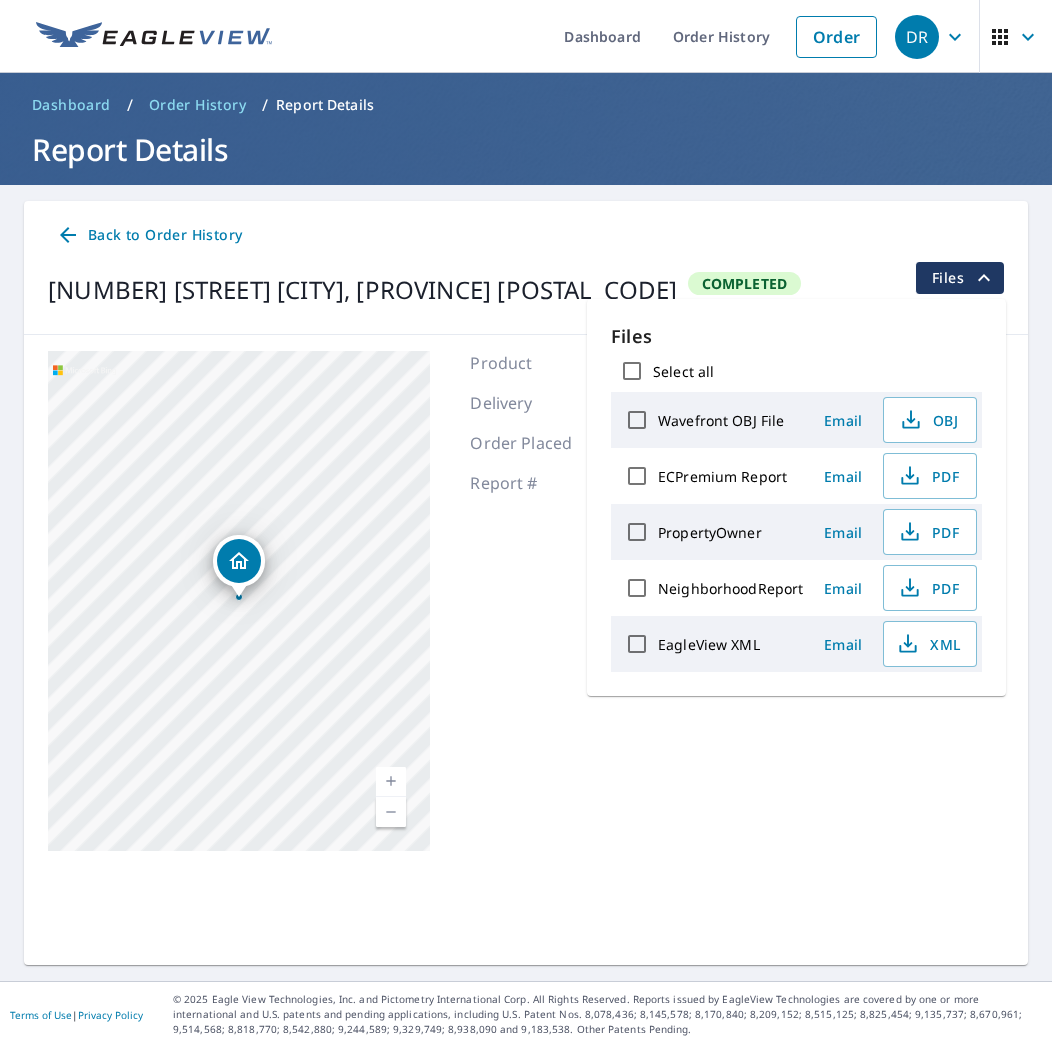 scroll, scrollTop: 0, scrollLeft: 0, axis: both 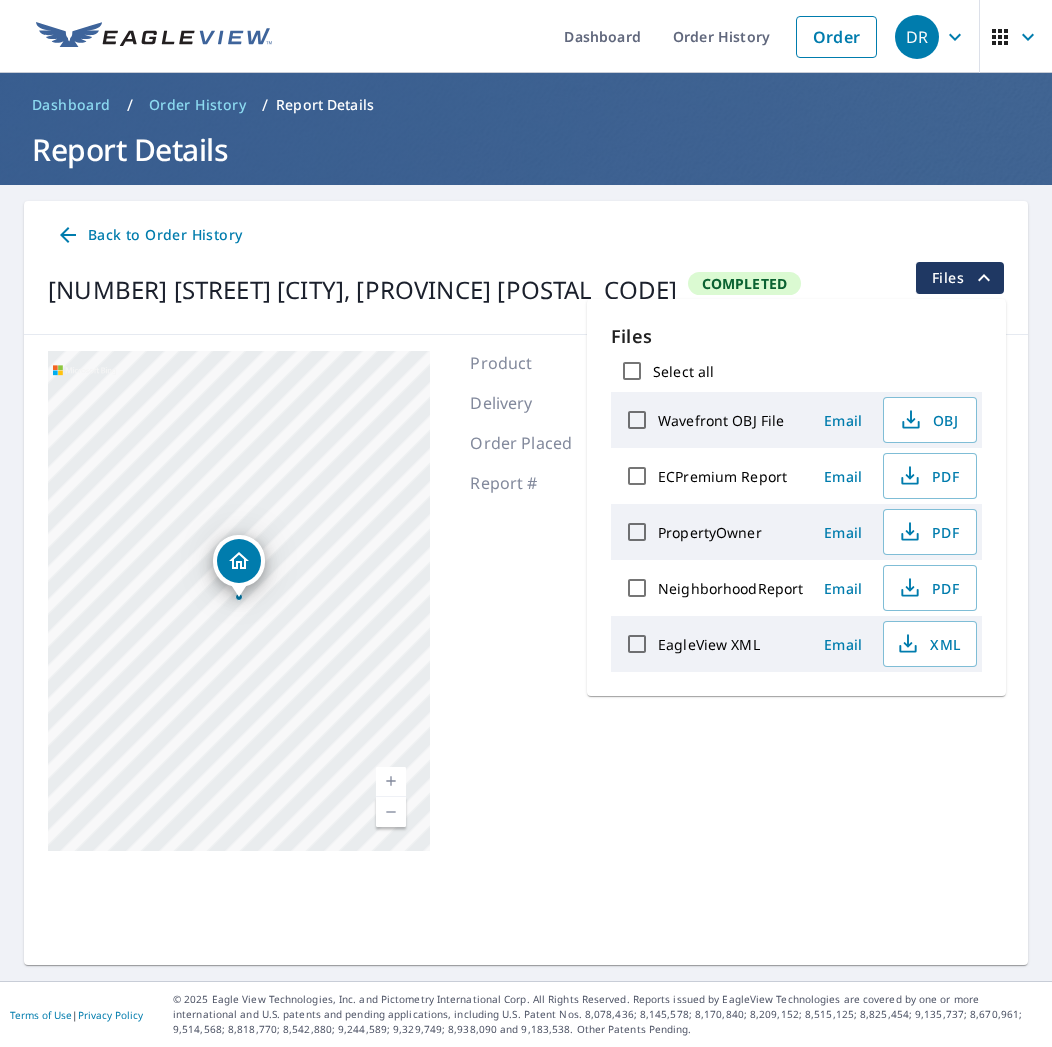 click on "Back to Order History" at bounding box center (149, 235) 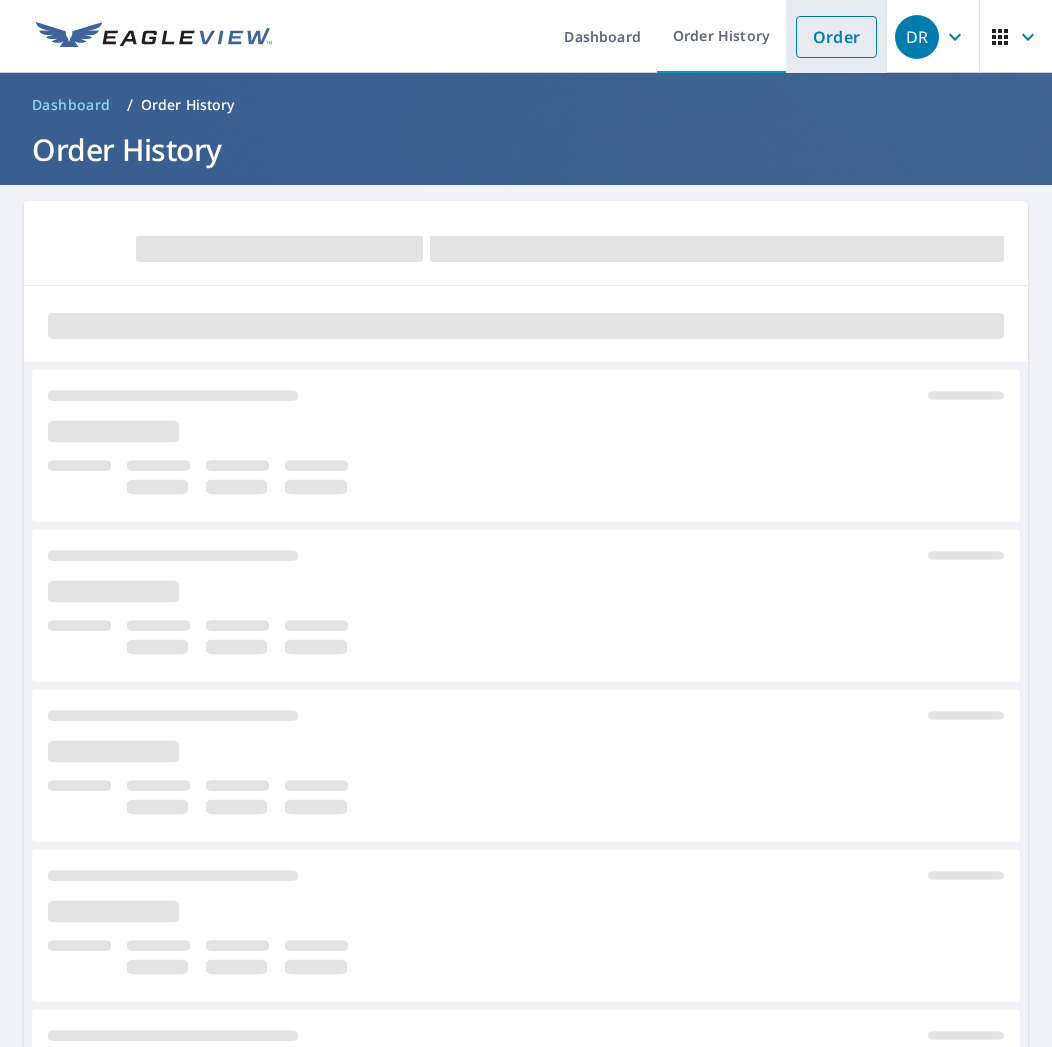 click on "Order" at bounding box center (836, 37) 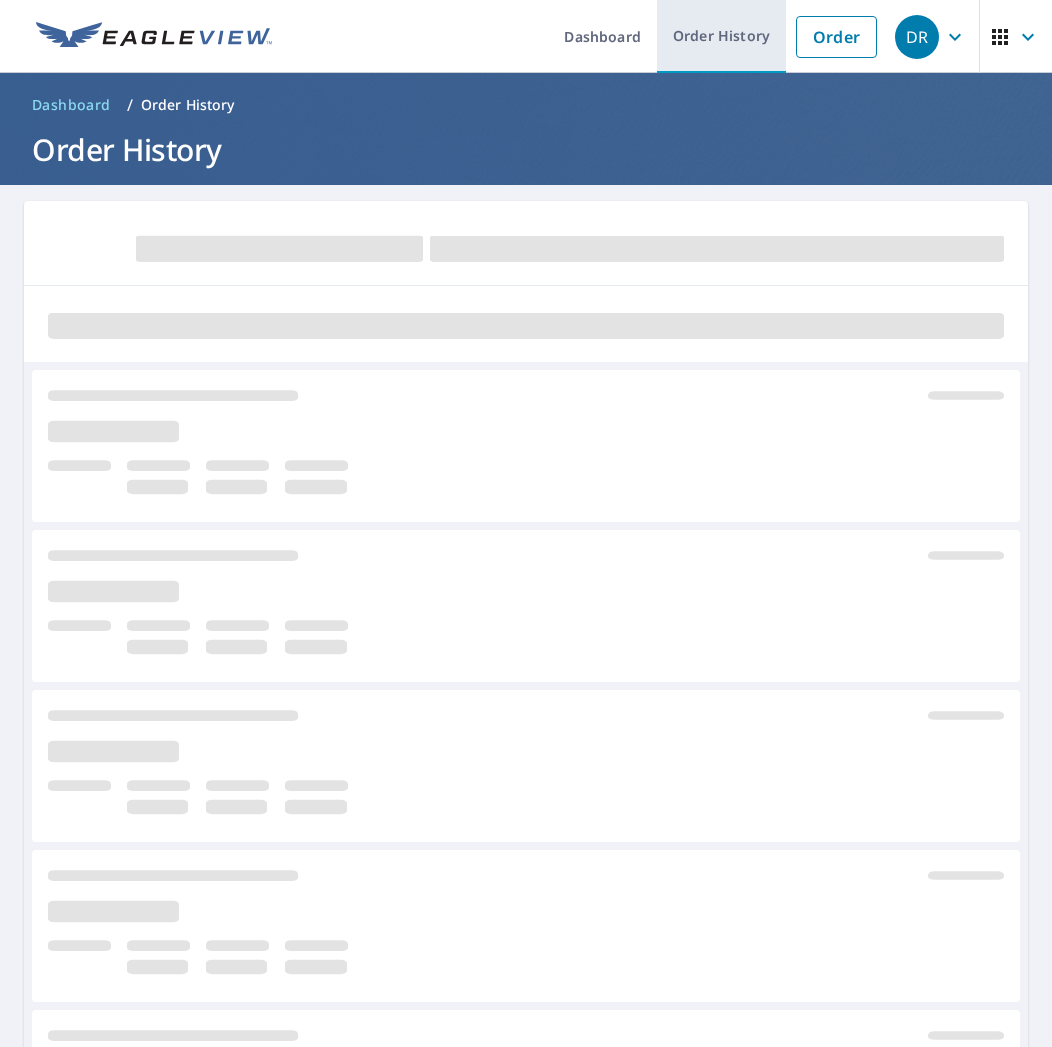 click on "Order History" at bounding box center (721, 36) 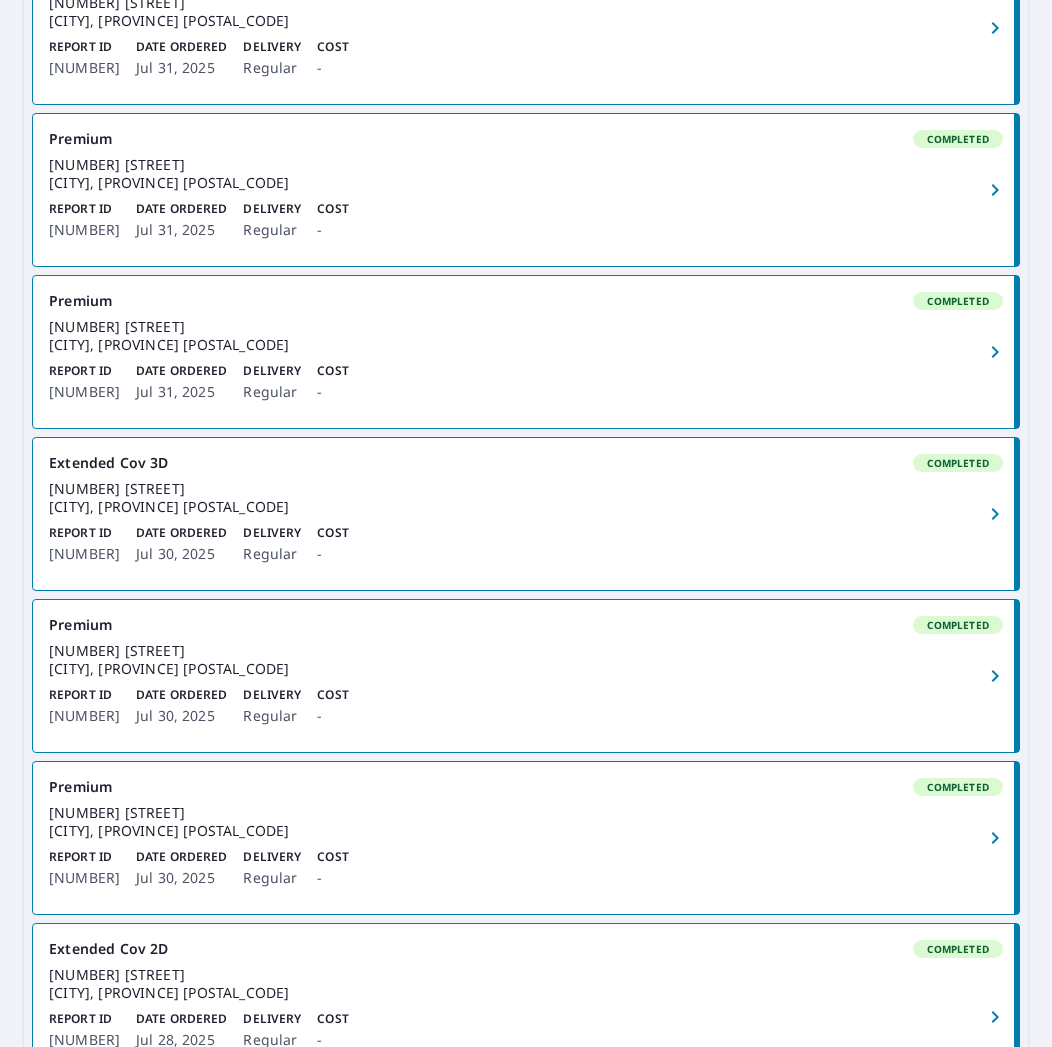 scroll, scrollTop: 977, scrollLeft: 0, axis: vertical 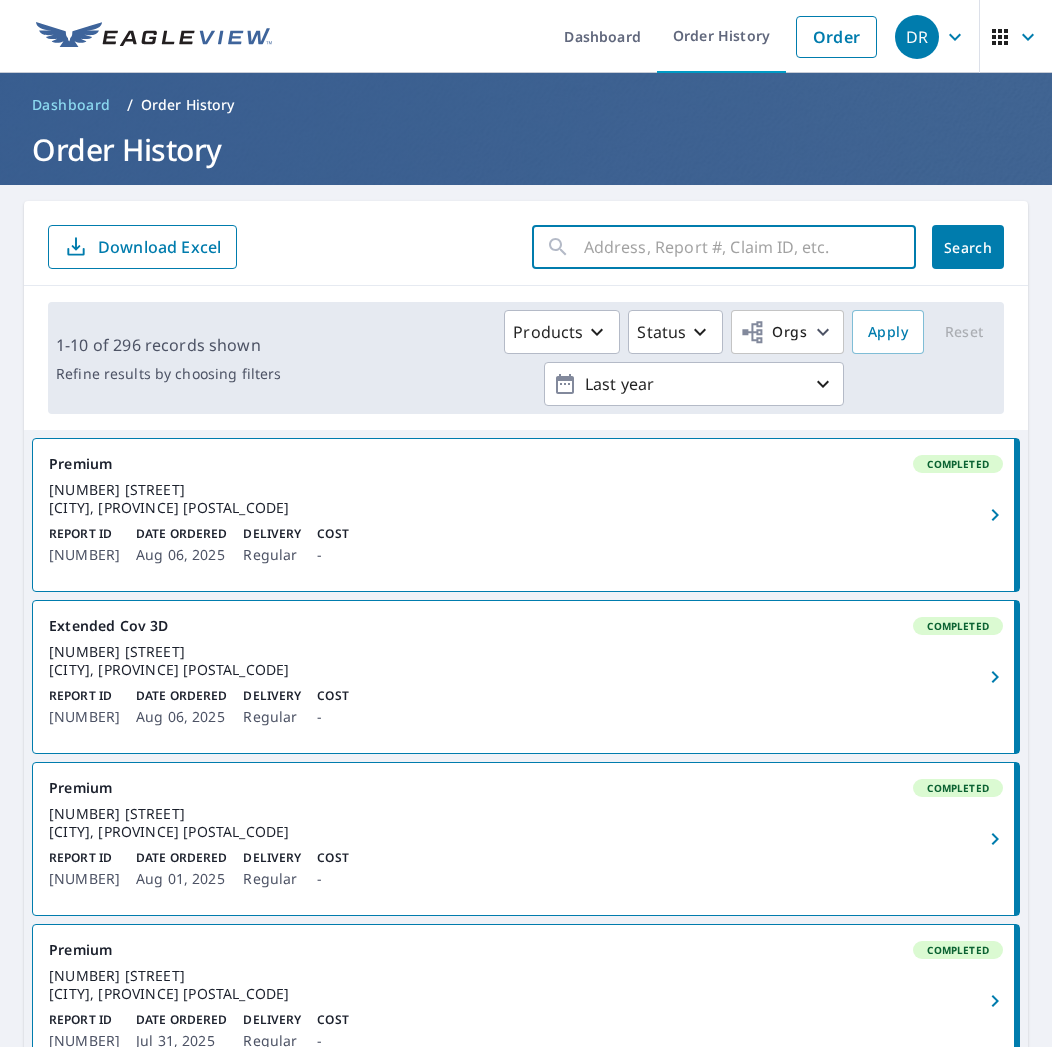 click at bounding box center (750, 247) 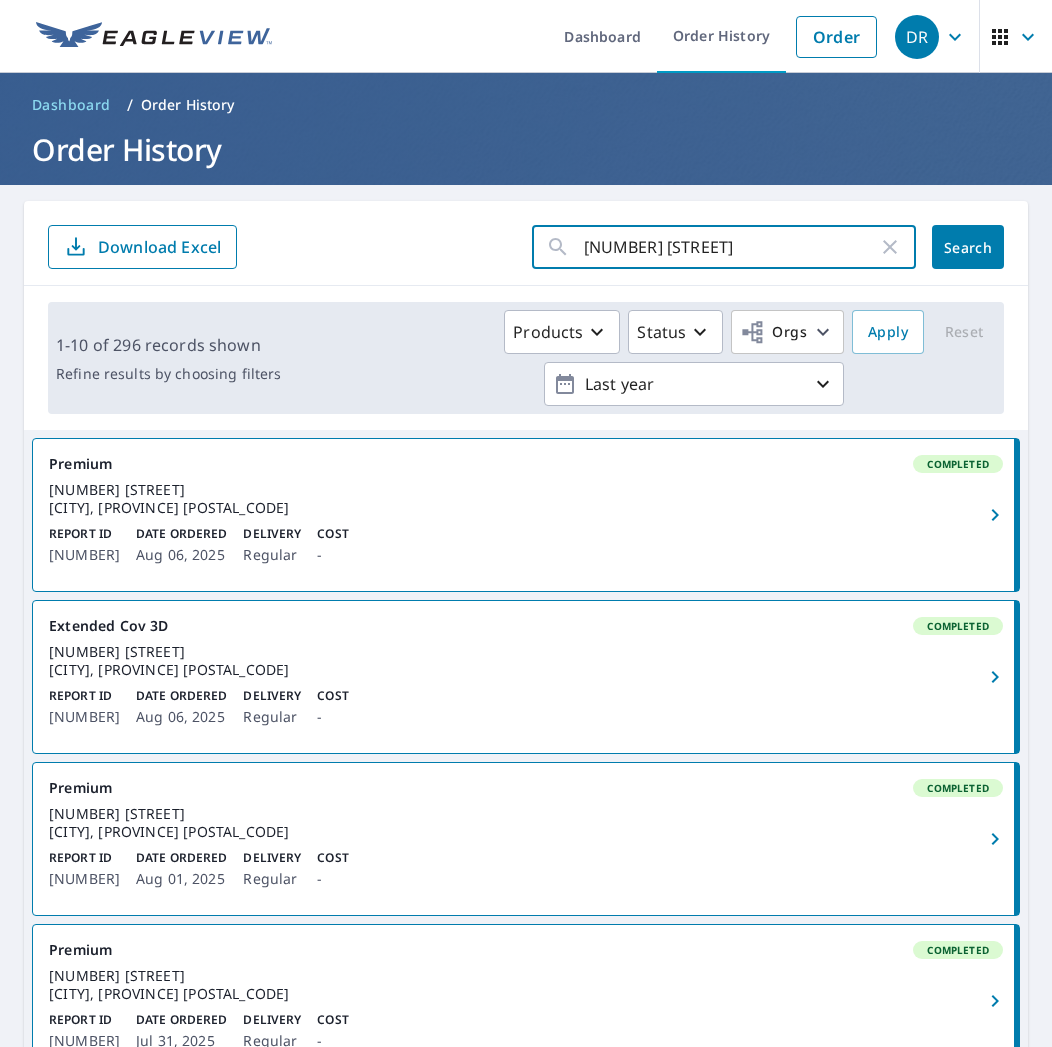 type on "[NUMBER] [STREET]" 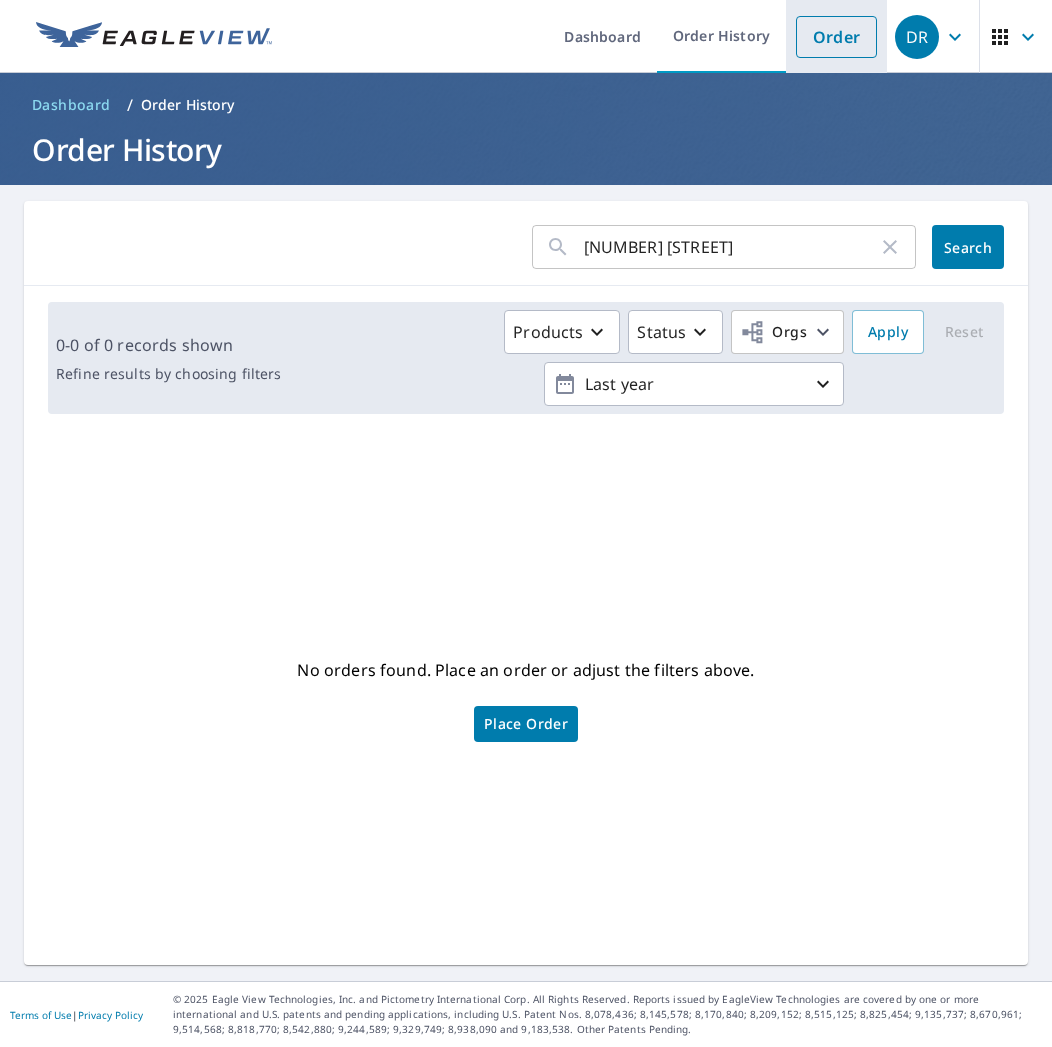 click on "Order" at bounding box center (836, 37) 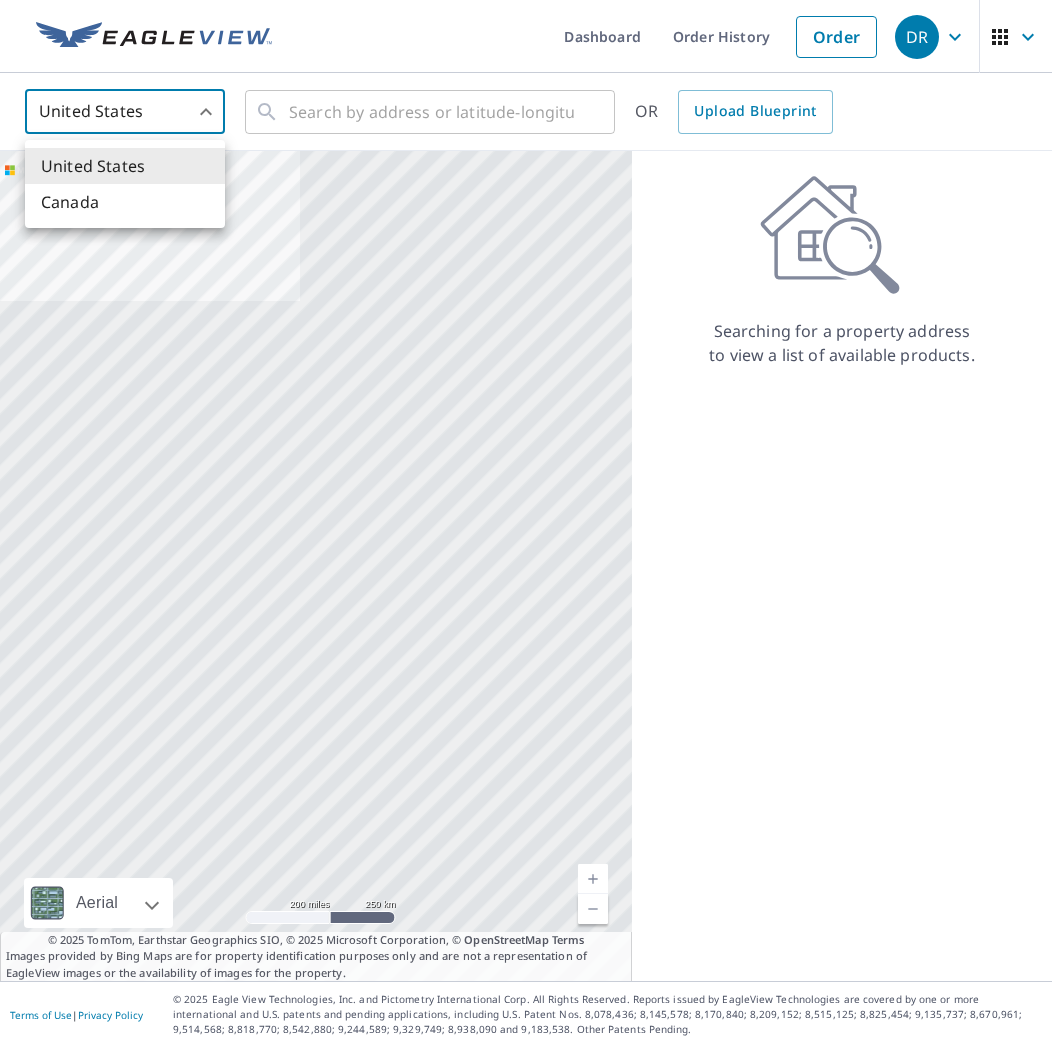 drag, startPoint x: 126, startPoint y: 92, endPoint x: 141, endPoint y: 92, distance: 15 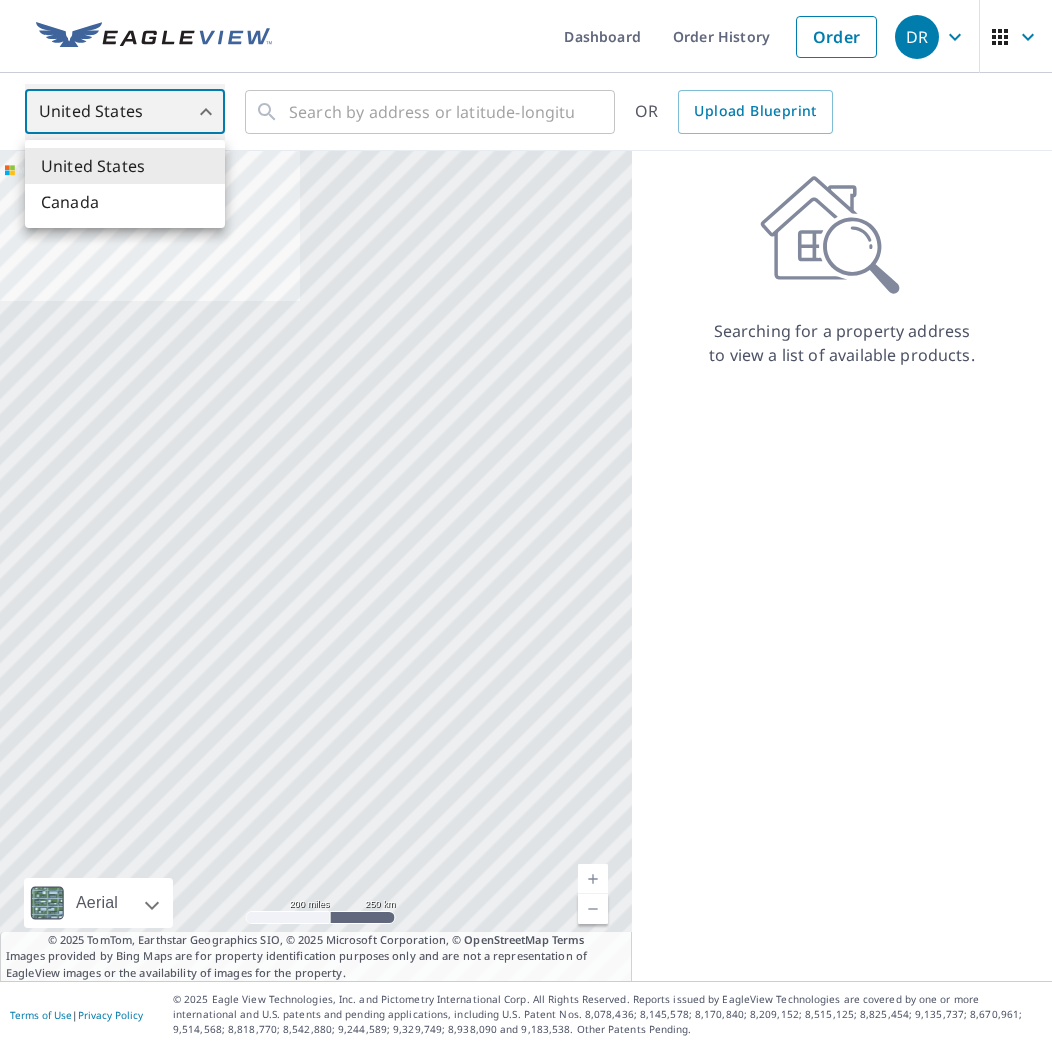 type on "CA" 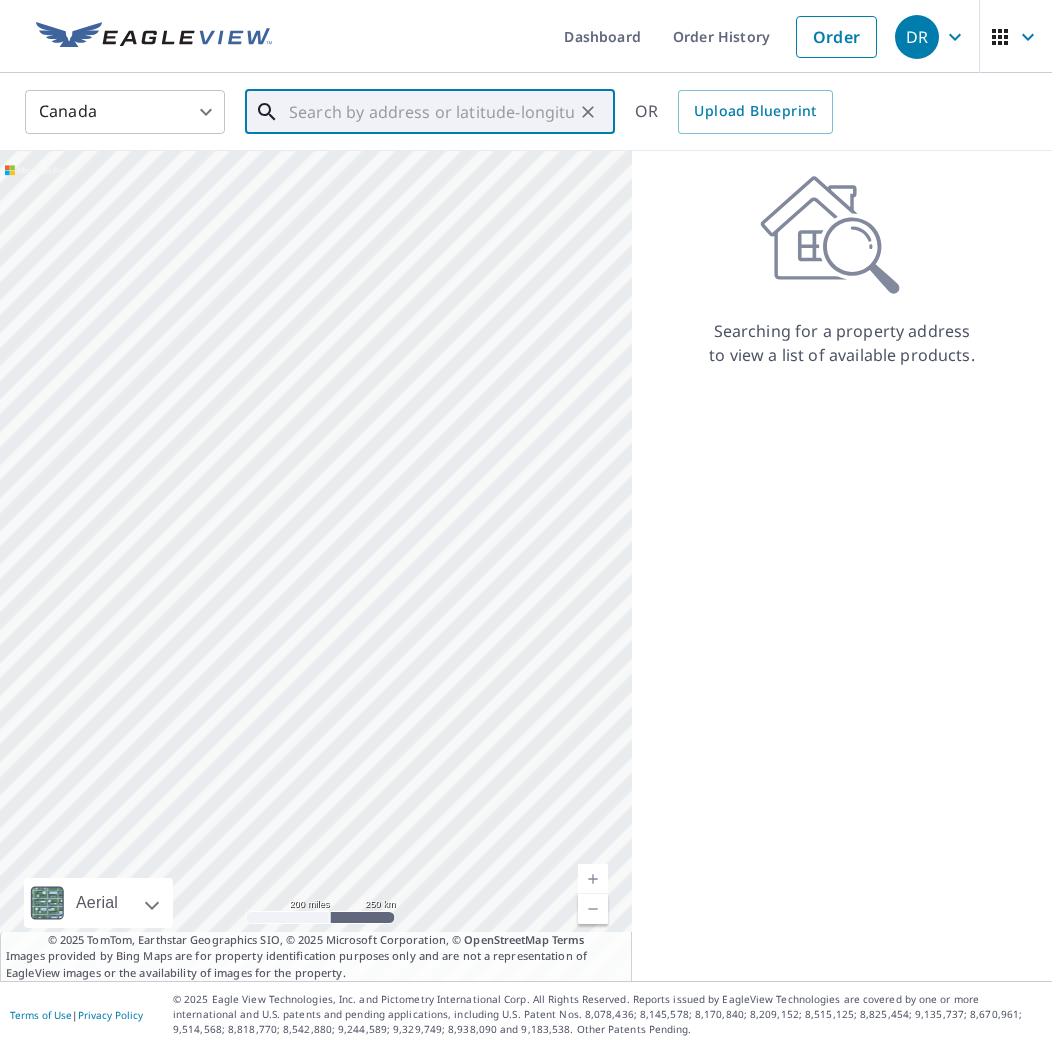 click at bounding box center (431, 112) 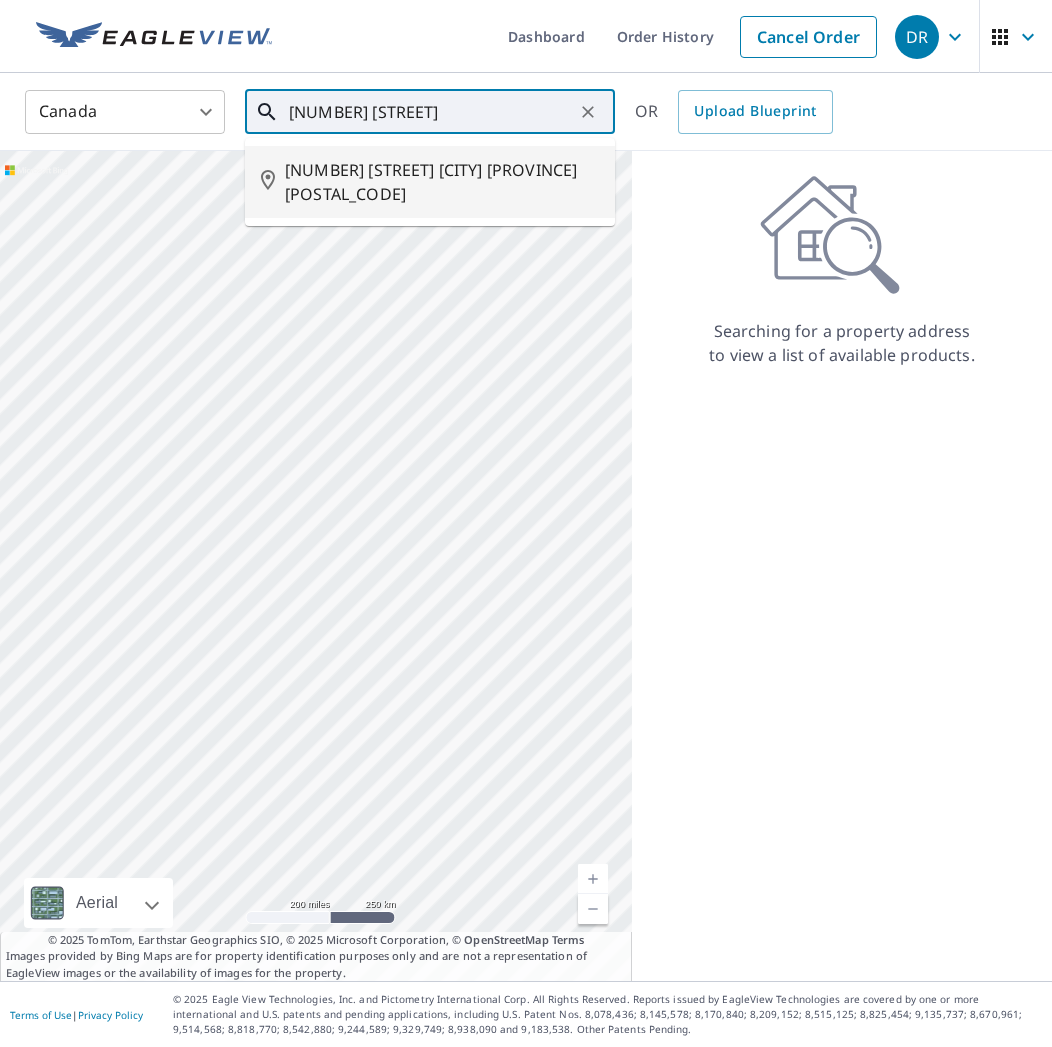 click on "[NUMBER] [STREET] [CITY] [PROVINCE] [POSTAL_CODE]" at bounding box center [442, 182] 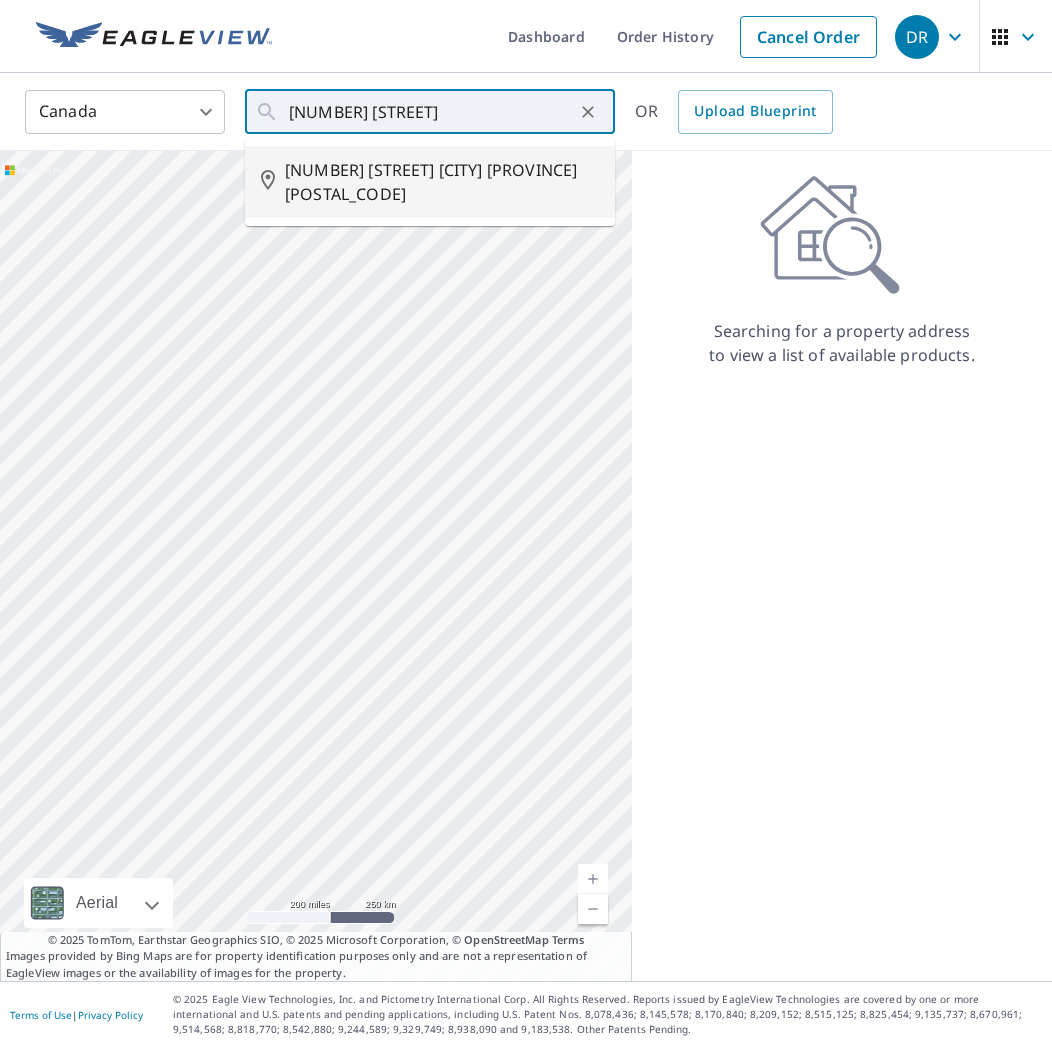 type on "[NUMBER] [STREET] [CITY] [PROVINCE] [POSTAL_CODE]" 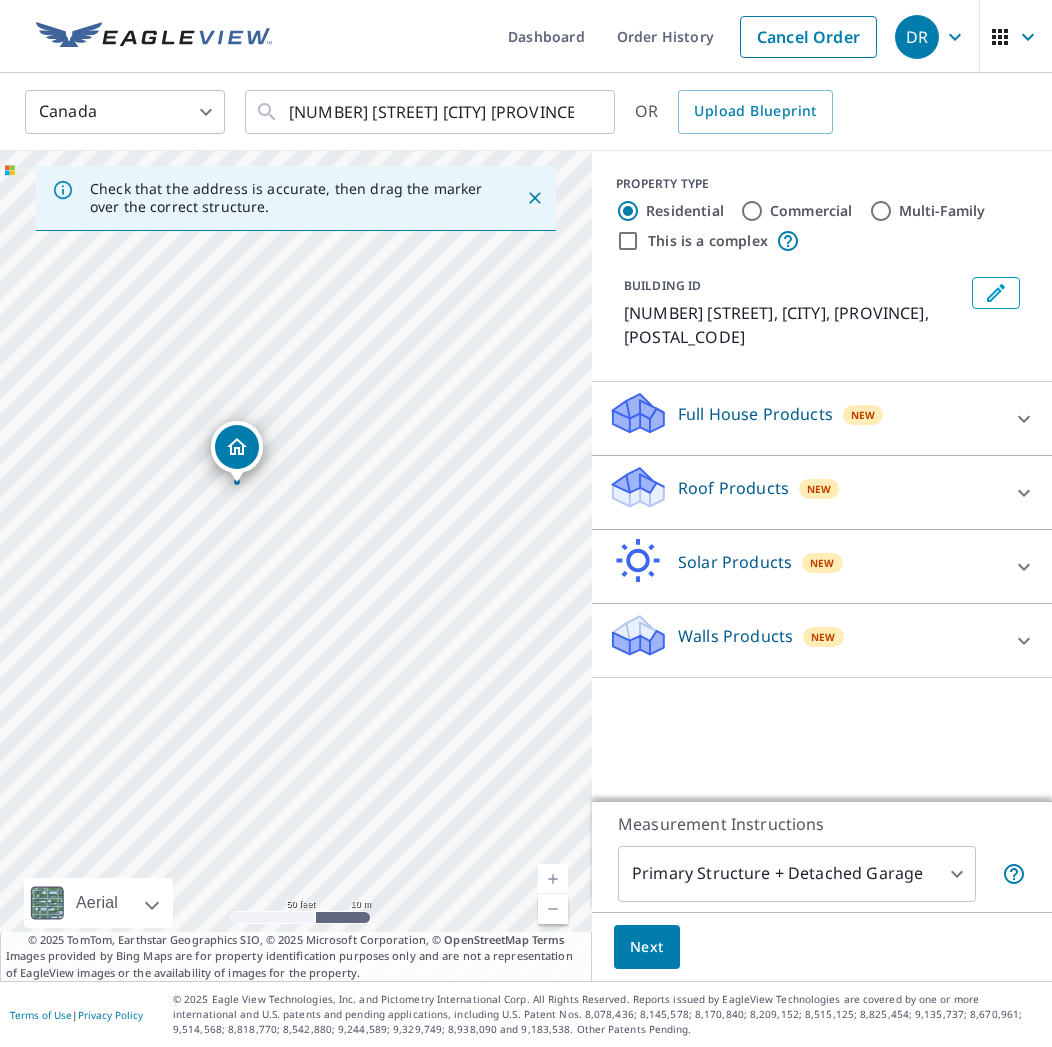 drag, startPoint x: 355, startPoint y: 586, endPoint x: 311, endPoint y: 585, distance: 44.011364 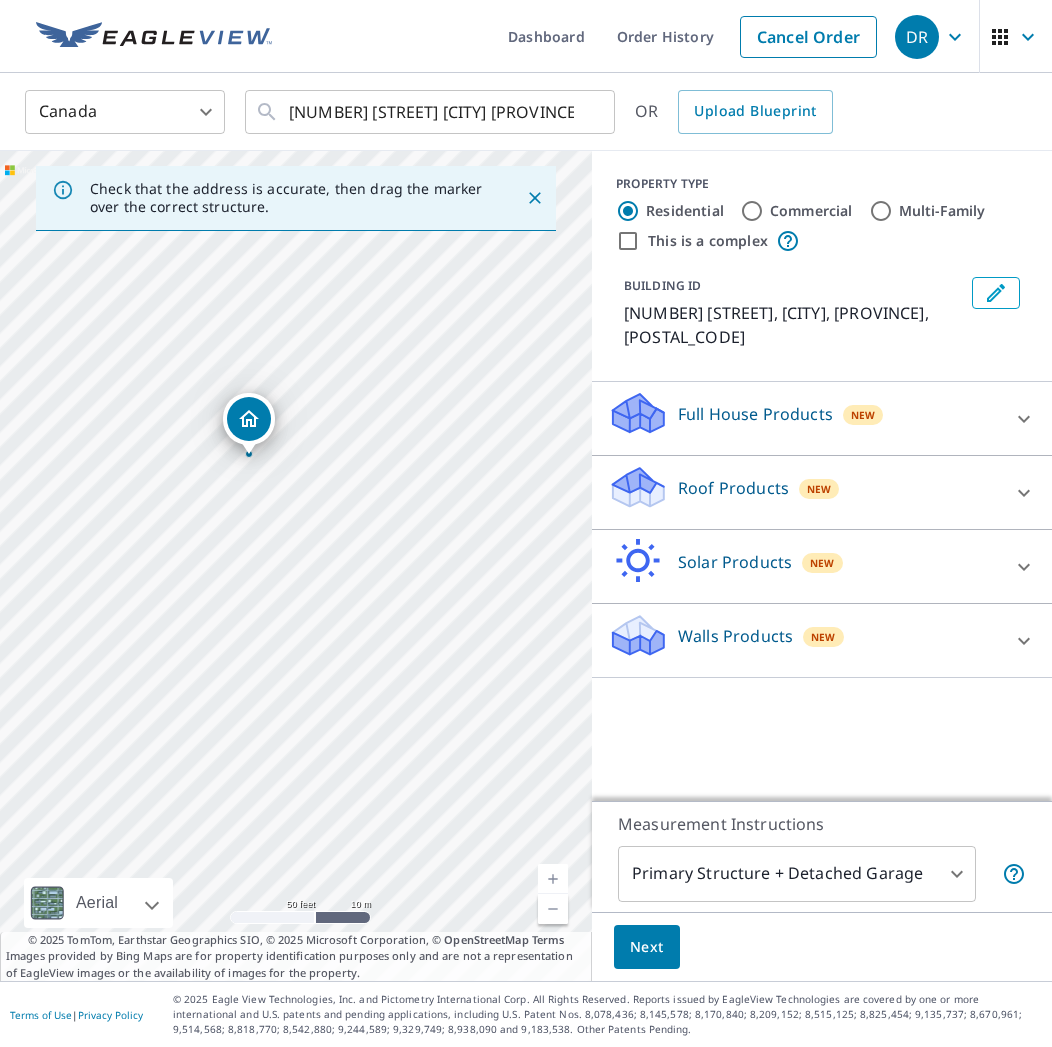 drag, startPoint x: 253, startPoint y: 450, endPoint x: 249, endPoint y: 429, distance: 21.377558 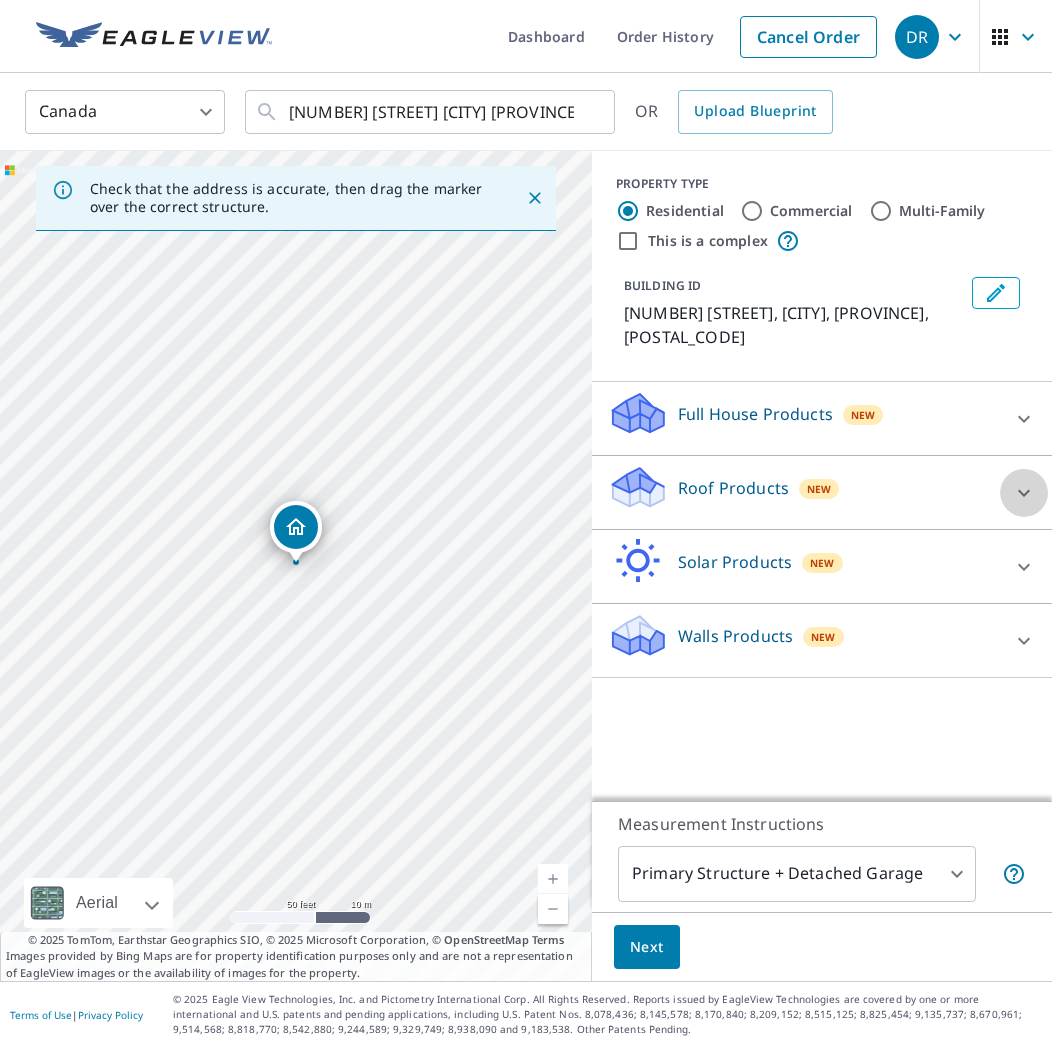 click at bounding box center [1024, 493] 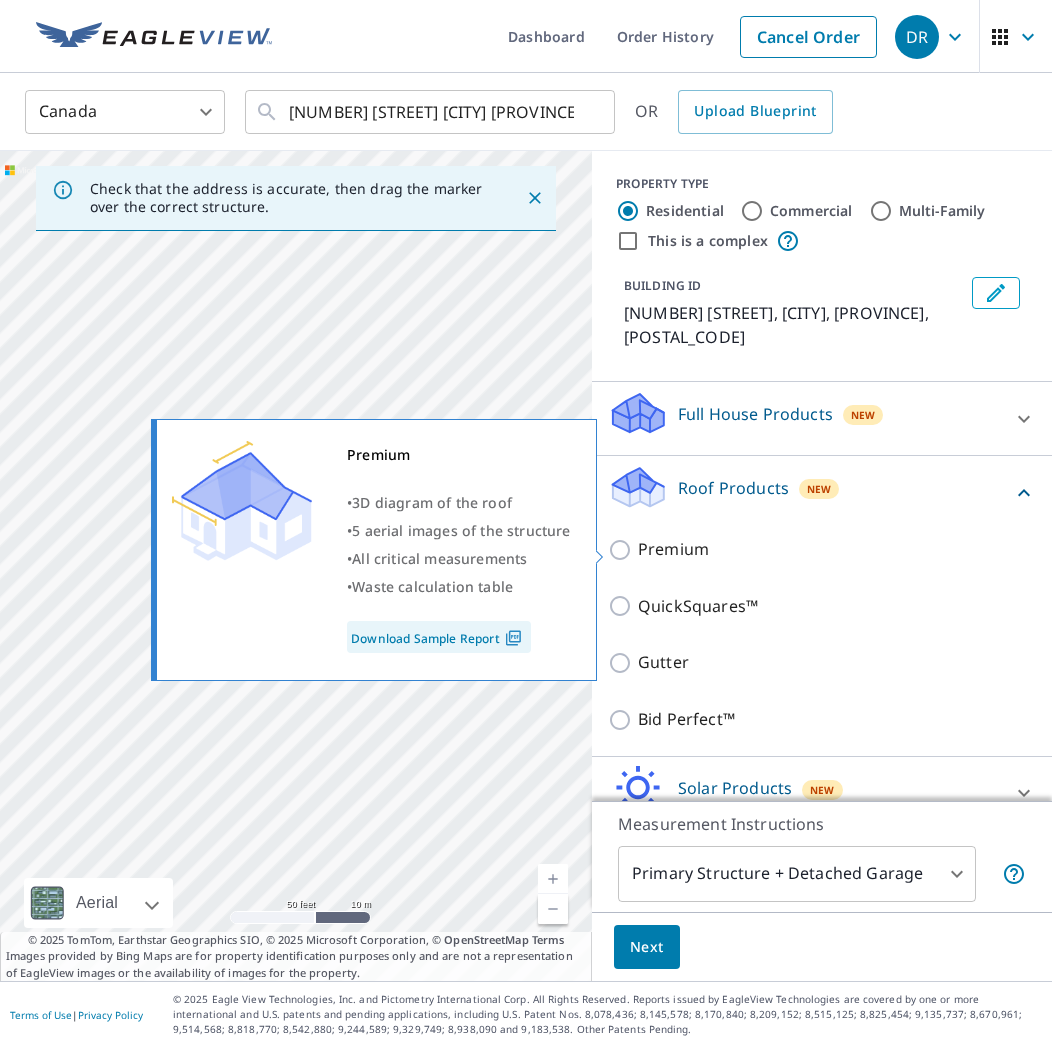 click on "Premium" at bounding box center (623, 550) 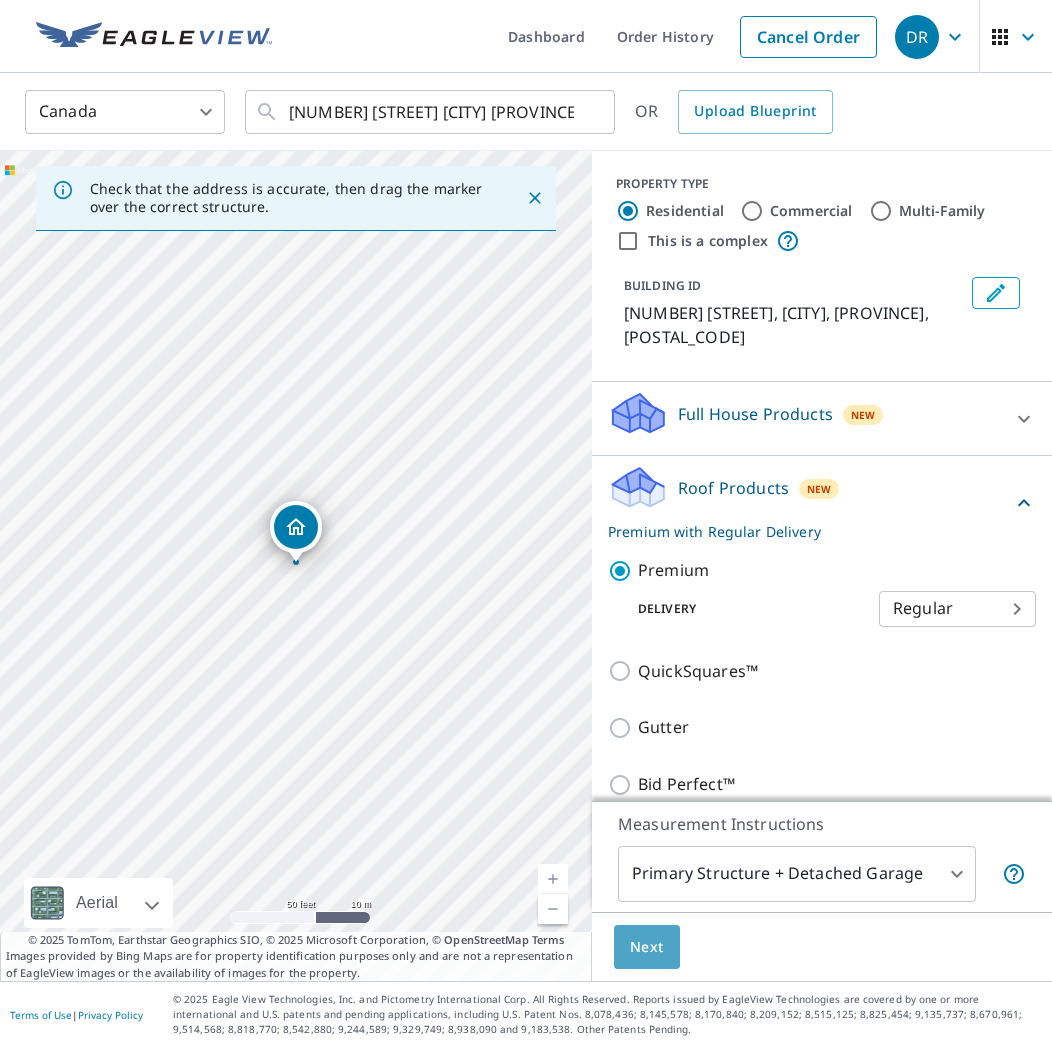 click on "Next" at bounding box center [647, 947] 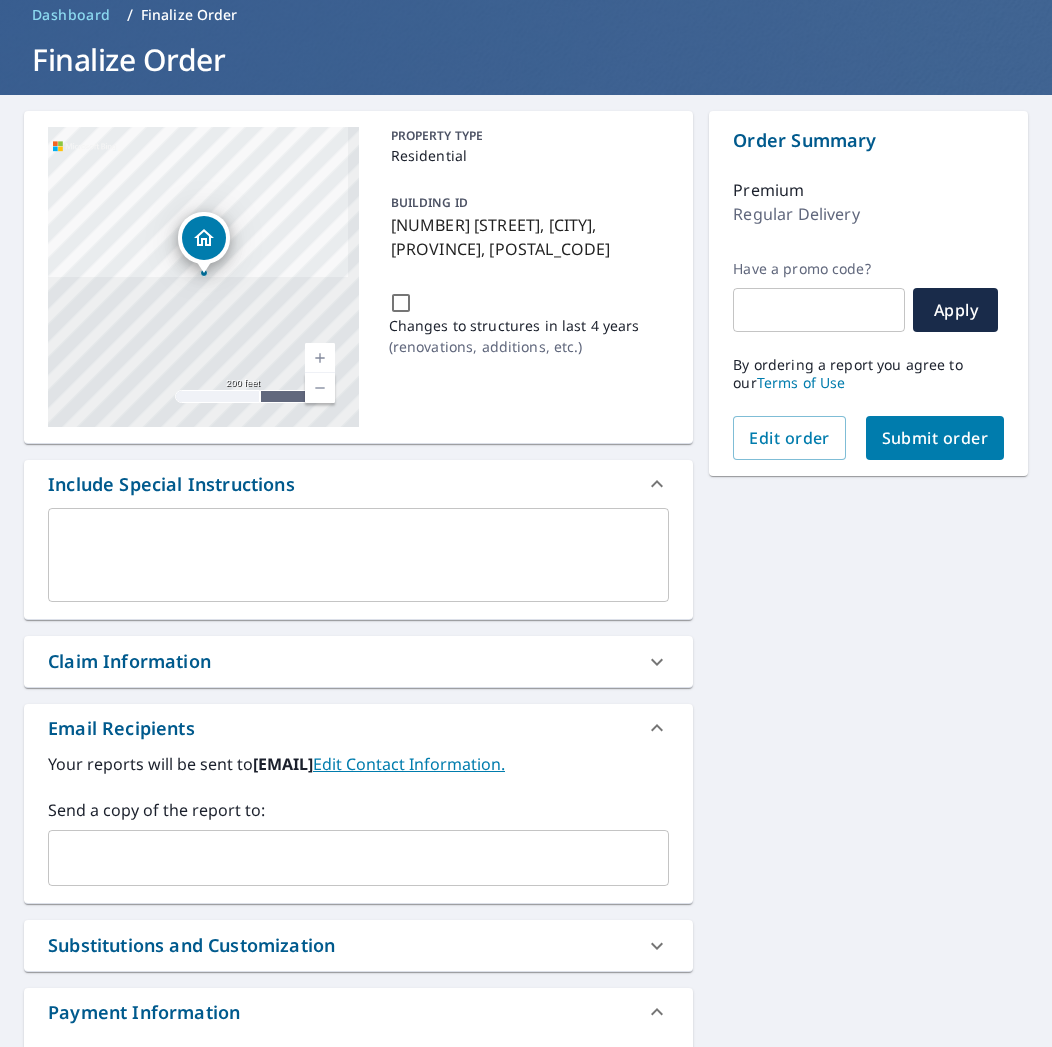 scroll, scrollTop: 0, scrollLeft: 0, axis: both 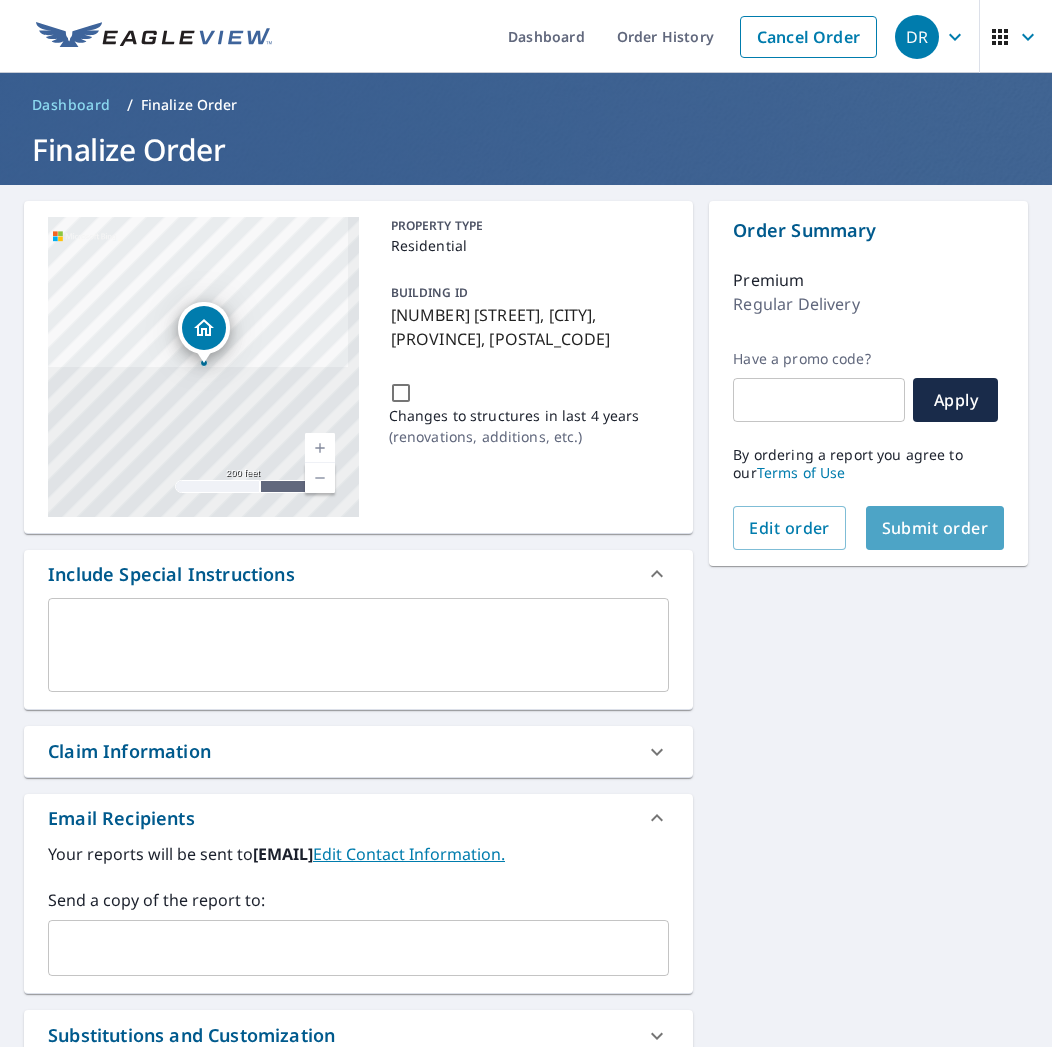 click on "Submit order" at bounding box center (935, 528) 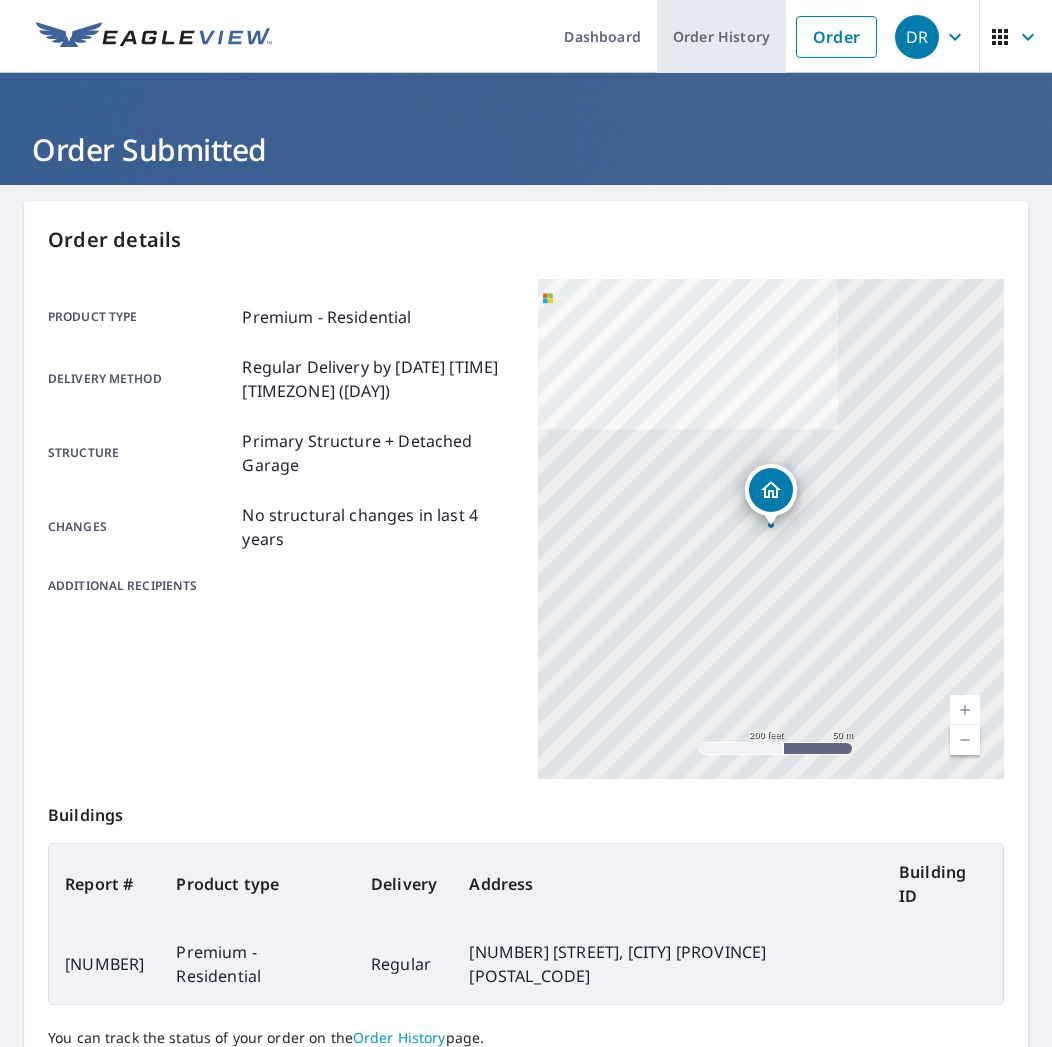click on "Order History" at bounding box center (721, 36) 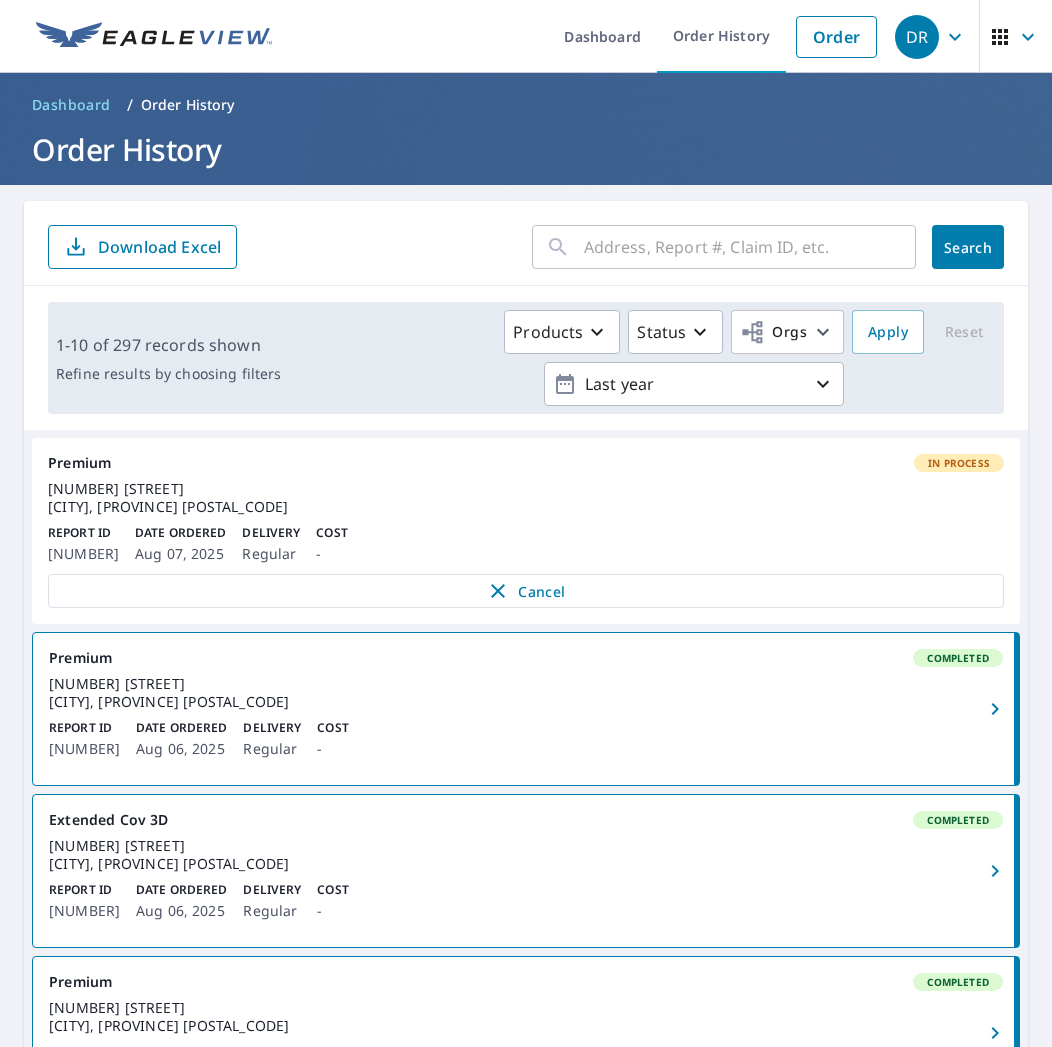 click at bounding box center (750, 247) 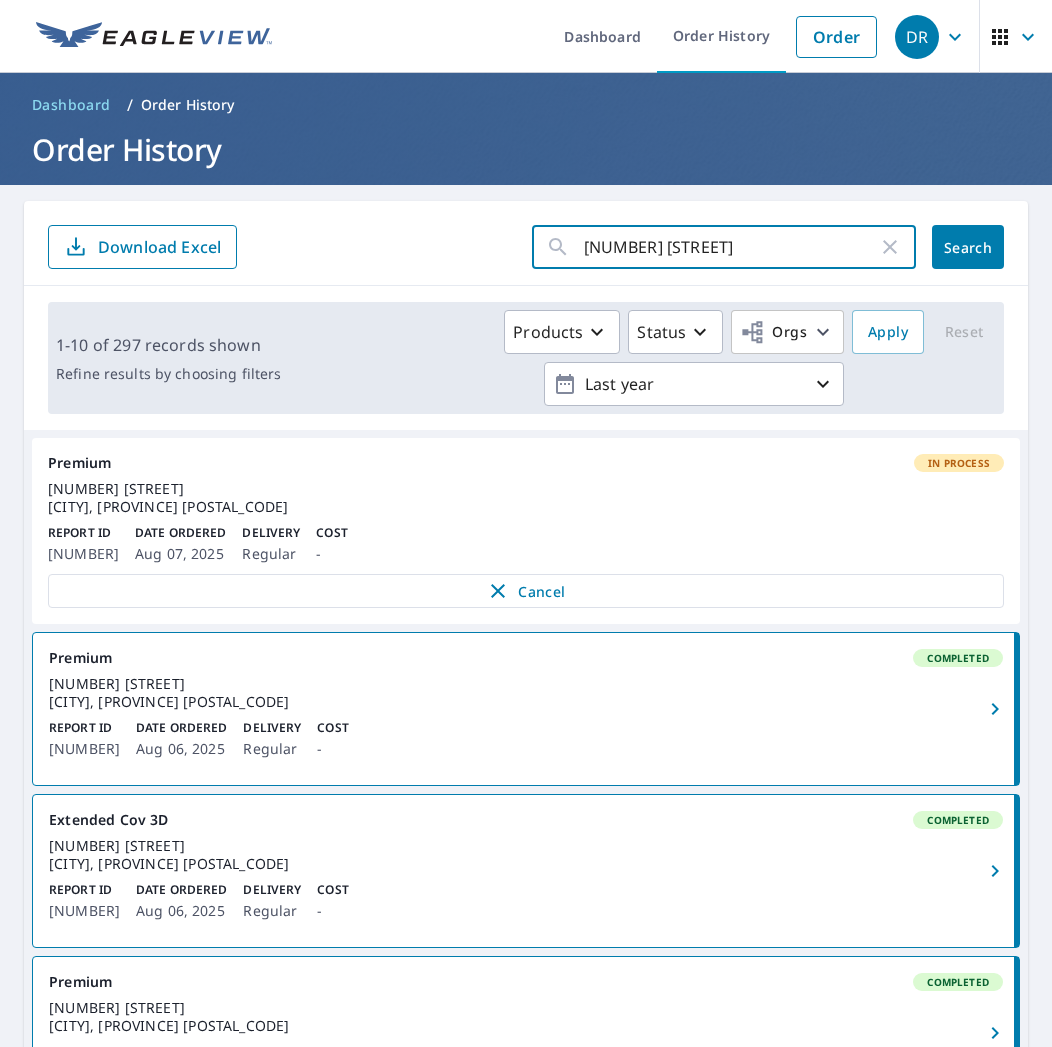 type on "[NUMBER] [STREET]" 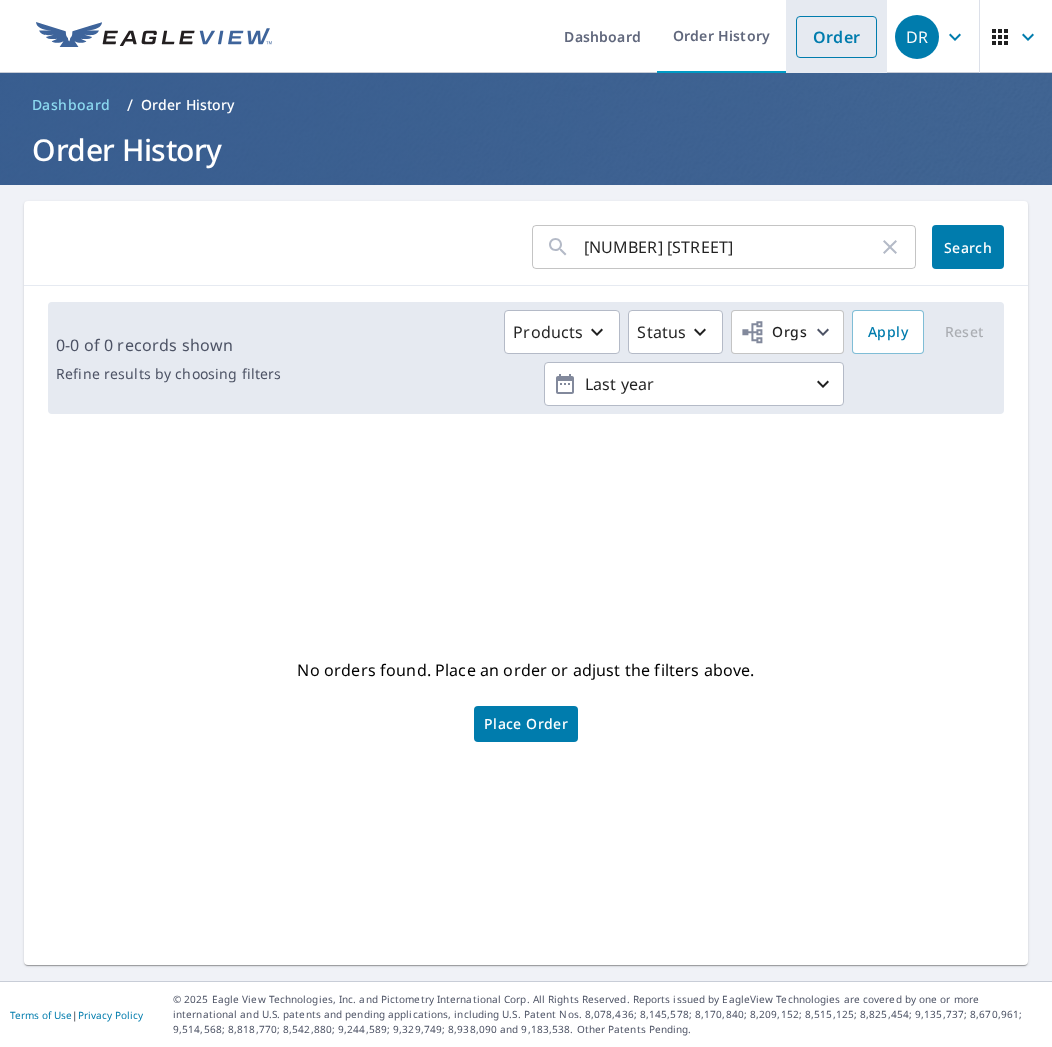 drag, startPoint x: 834, startPoint y: 49, endPoint x: 827, endPoint y: 71, distance: 23.086792 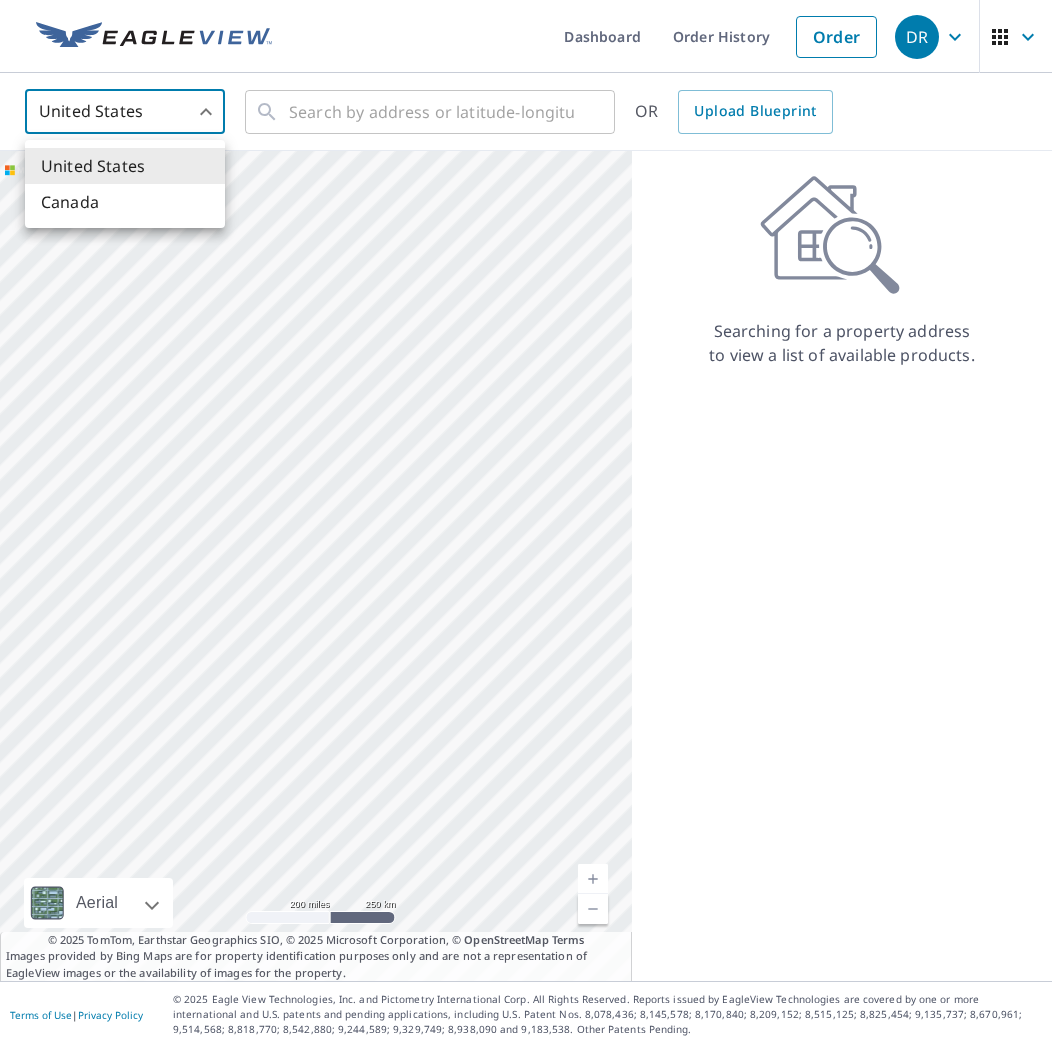 drag, startPoint x: 167, startPoint y: 125, endPoint x: 155, endPoint y: 240, distance: 115.62439 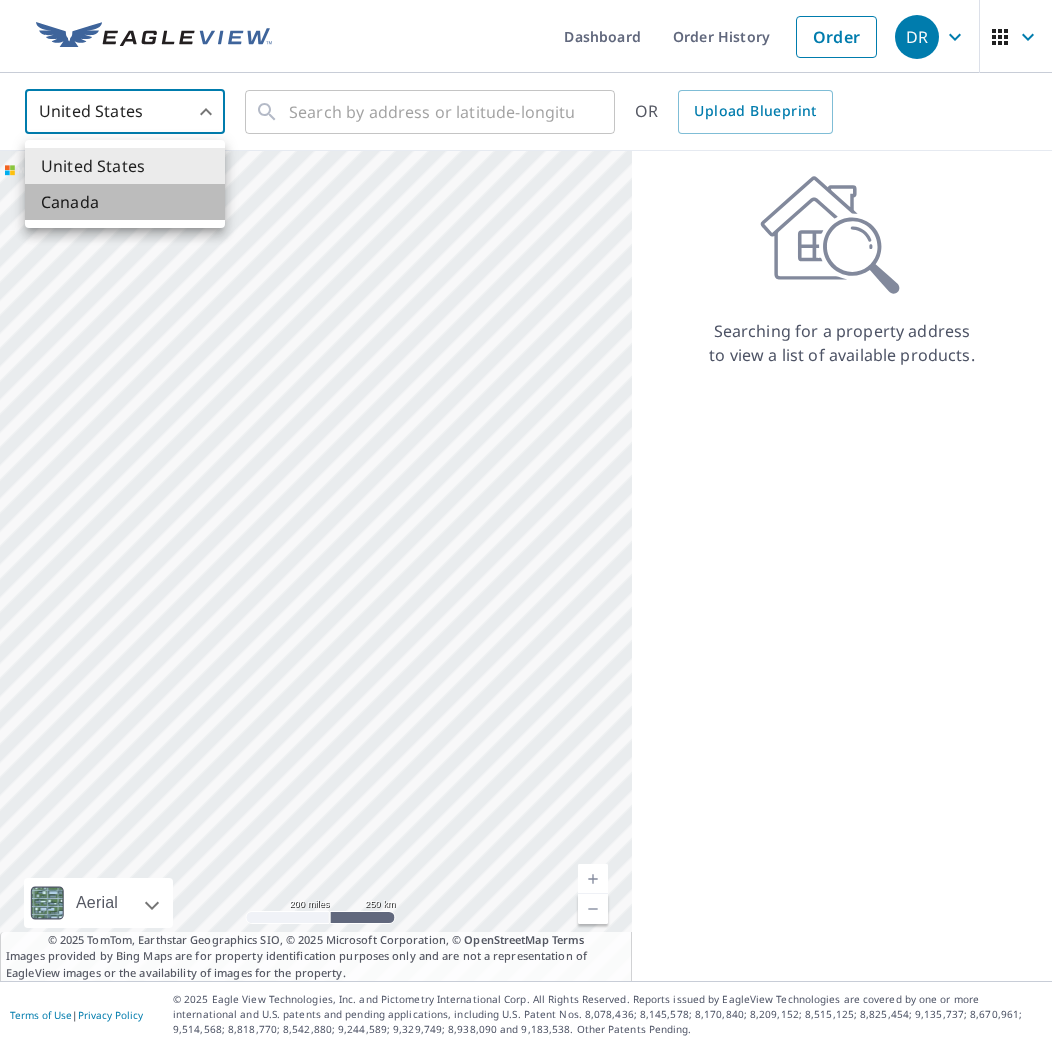 click on "Canada" at bounding box center [125, 202] 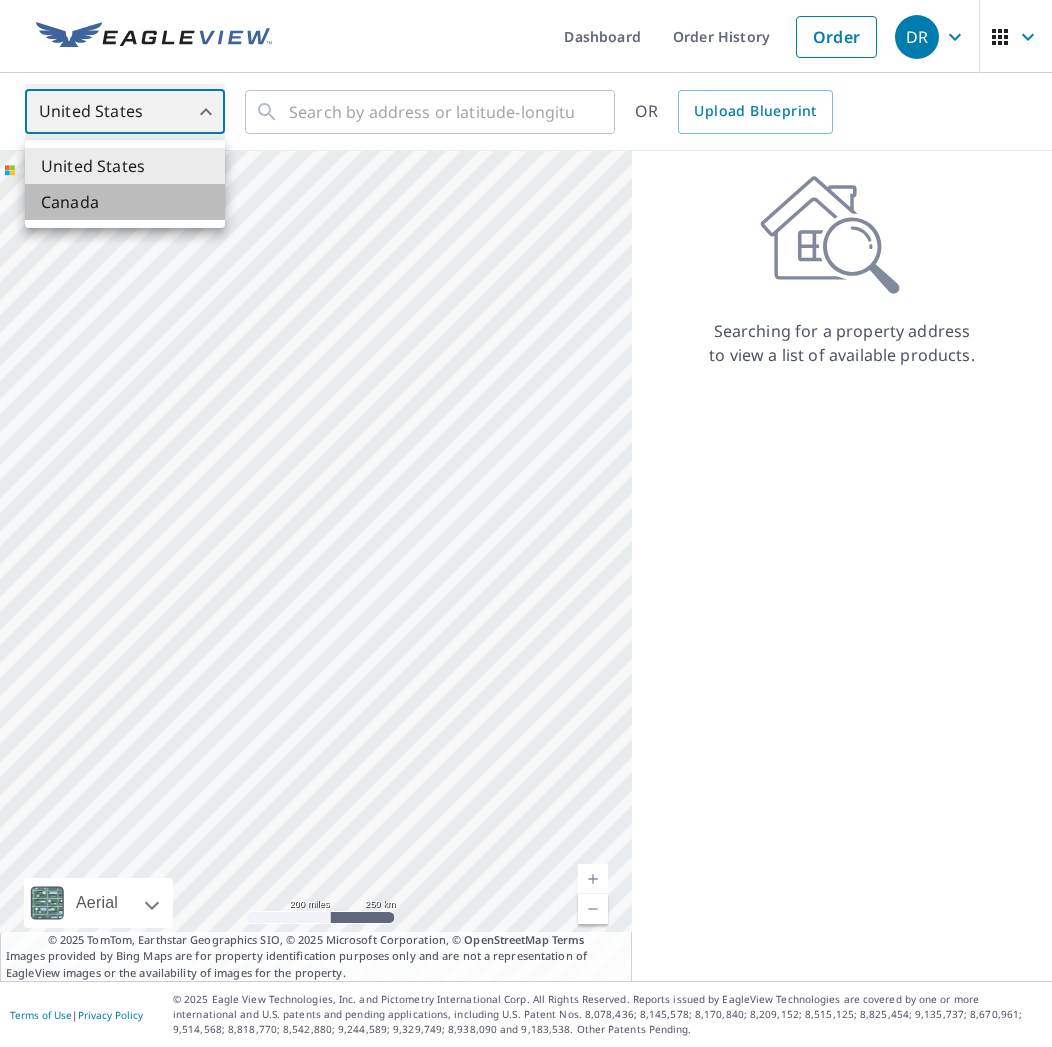 type on "CA" 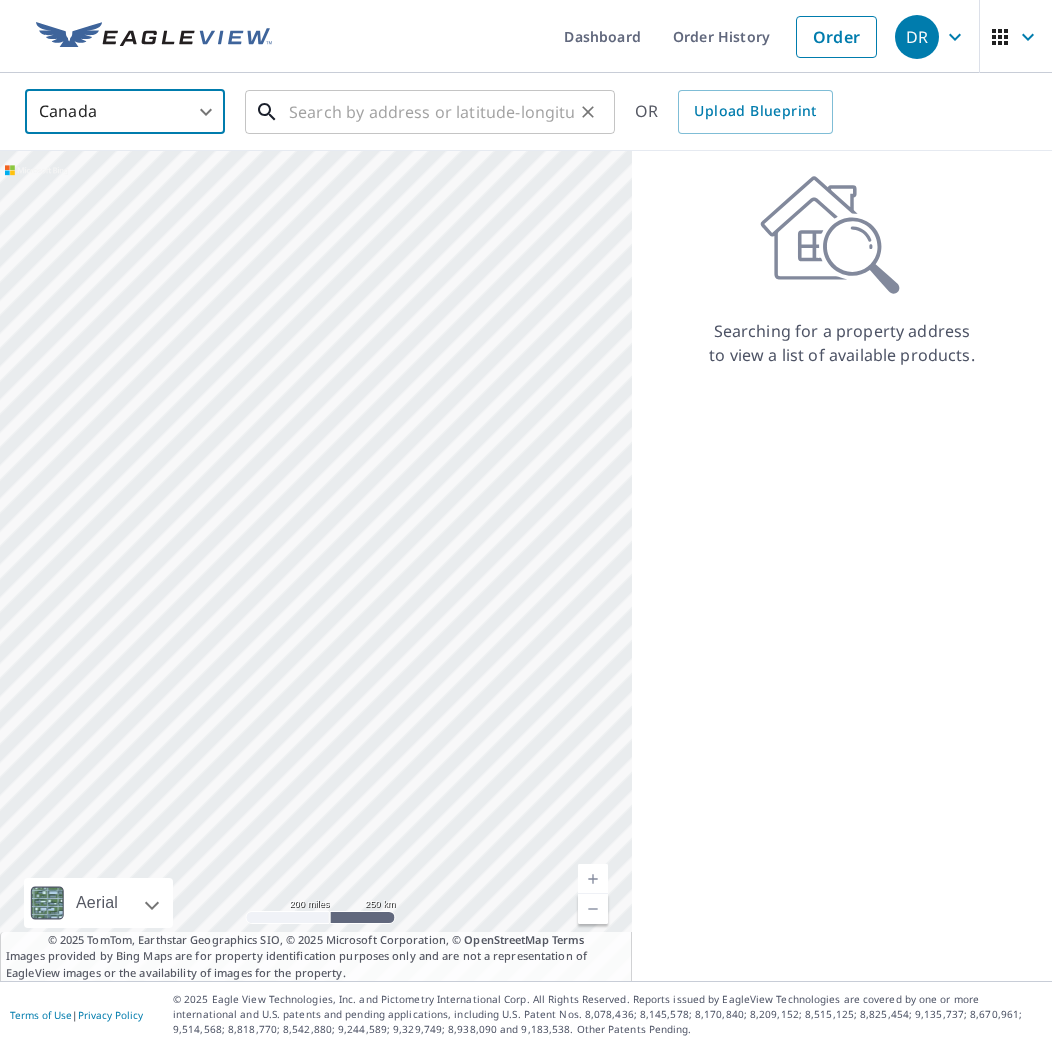 click at bounding box center (431, 112) 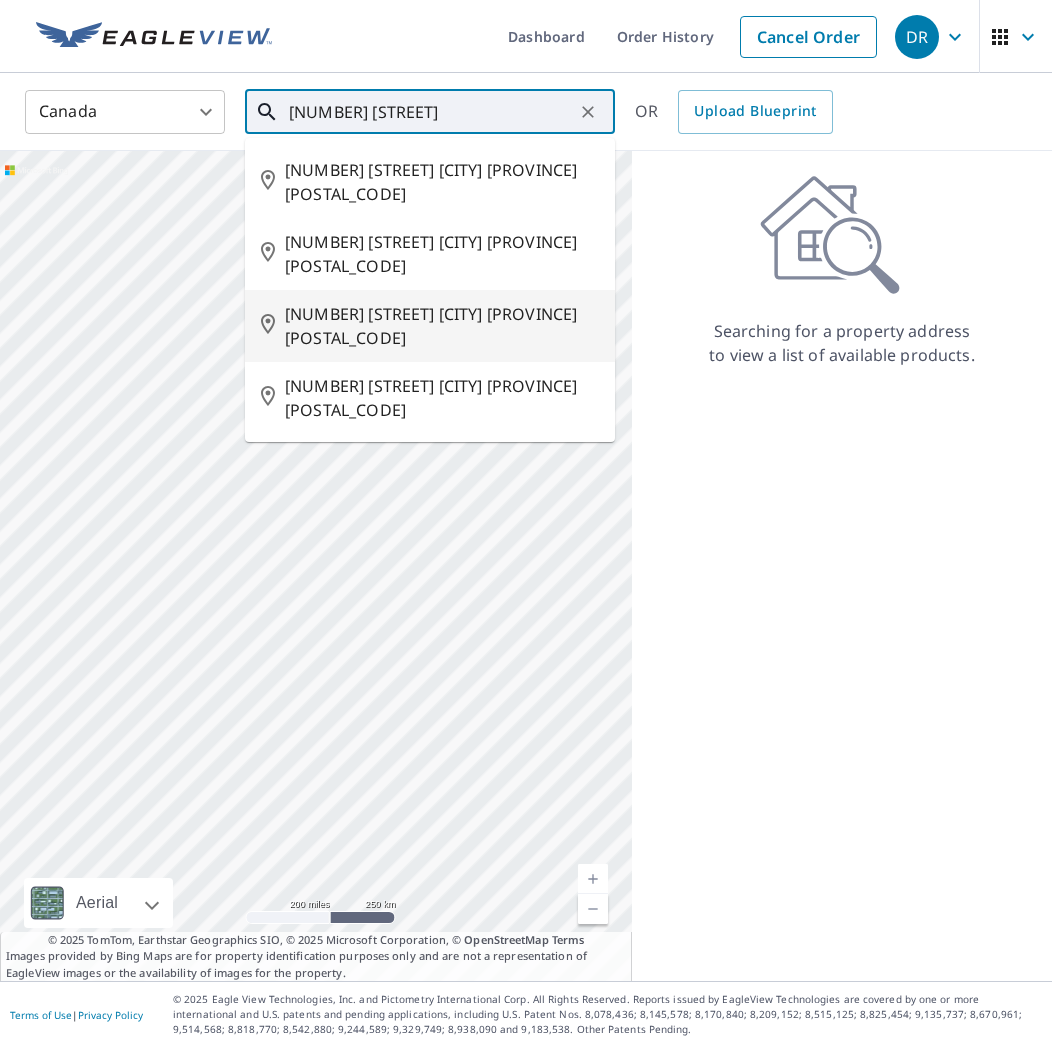 click on "[NUMBER] [STREET] [CITY] [PROVINCE] [POSTAL_CODE]" at bounding box center [442, 326] 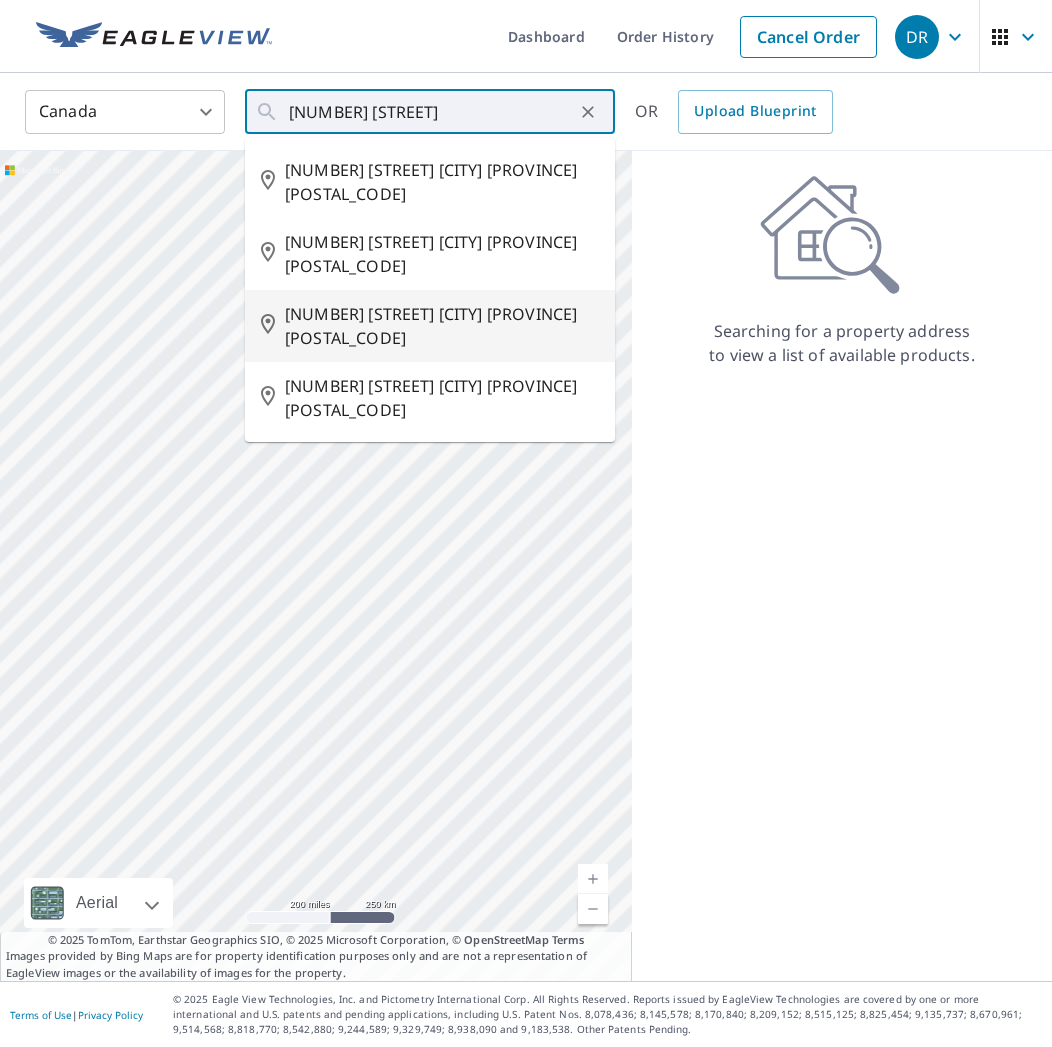 type on "[NUMBER] [STREET] [CITY] [PROVINCE] [POSTAL_CODE]" 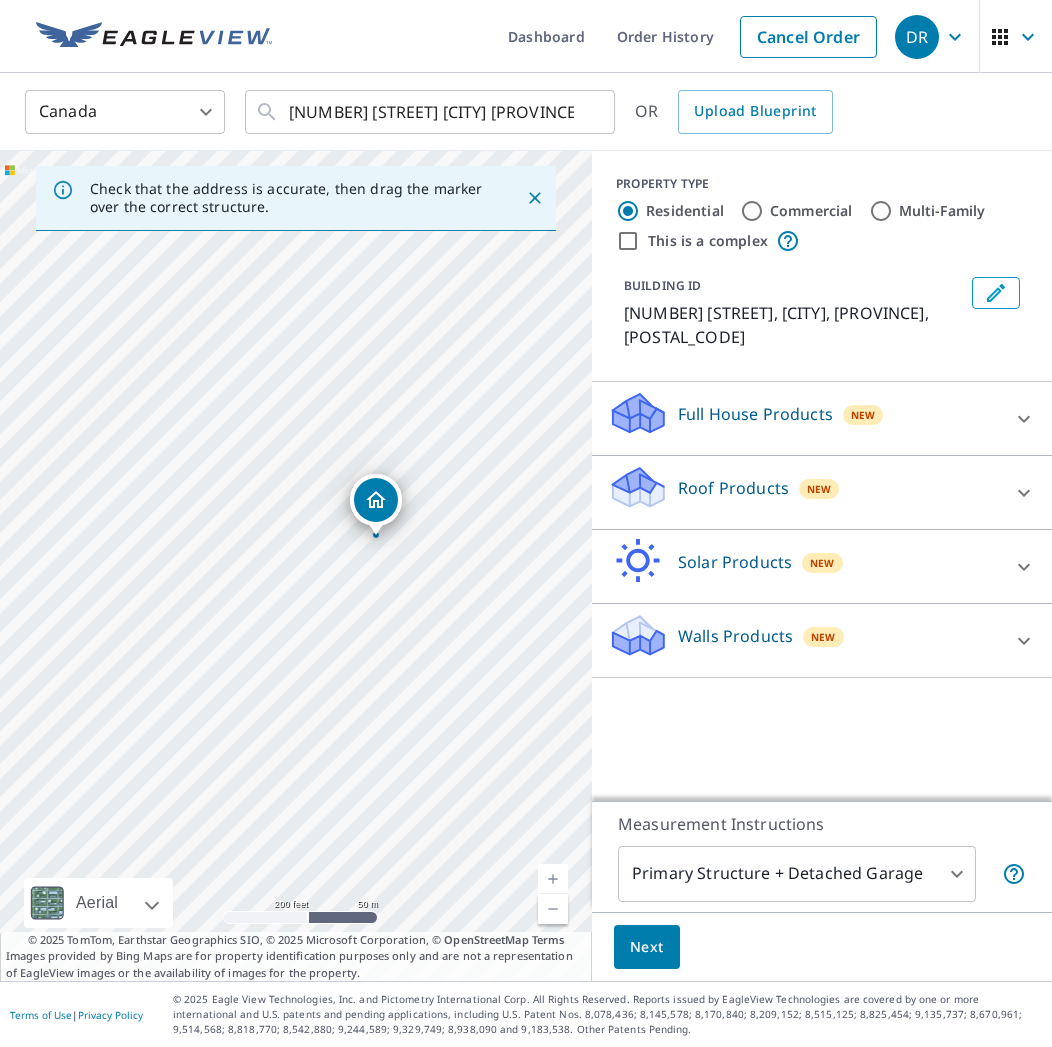 drag, startPoint x: 361, startPoint y: 579, endPoint x: 454, endPoint y: 551, distance: 97.123634 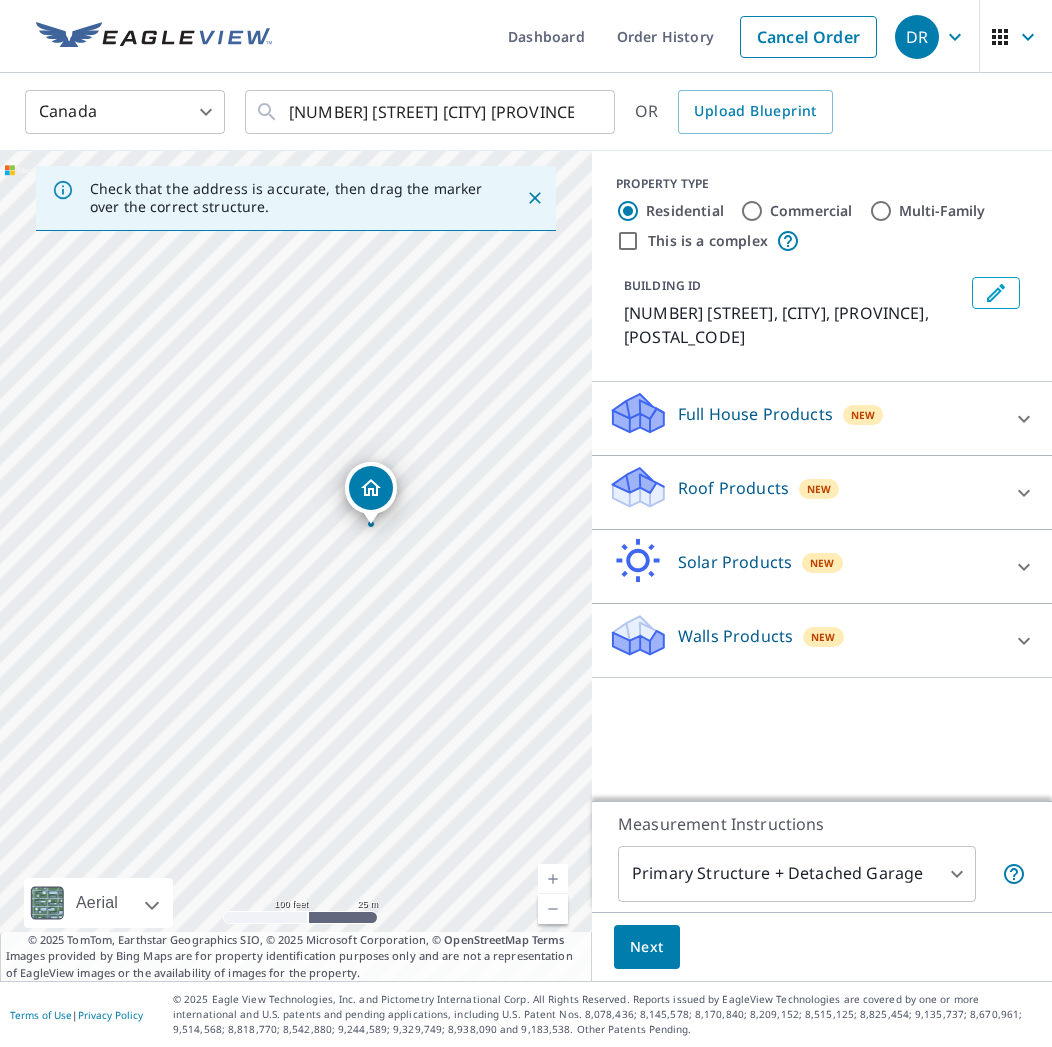 drag, startPoint x: 411, startPoint y: 621, endPoint x: 393, endPoint y: 545, distance: 78.10249 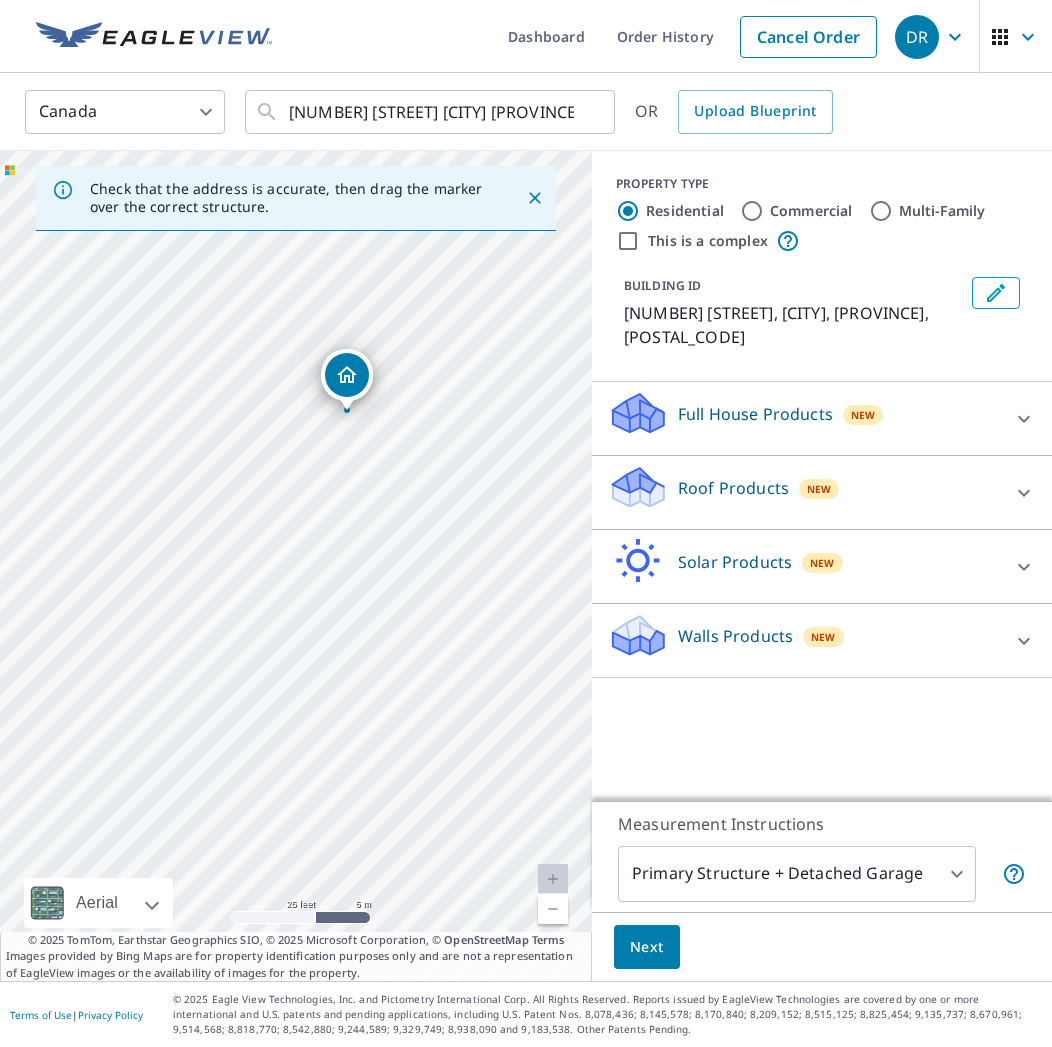 drag, startPoint x: 336, startPoint y: 448, endPoint x: 344, endPoint y: 379, distance: 69.46222 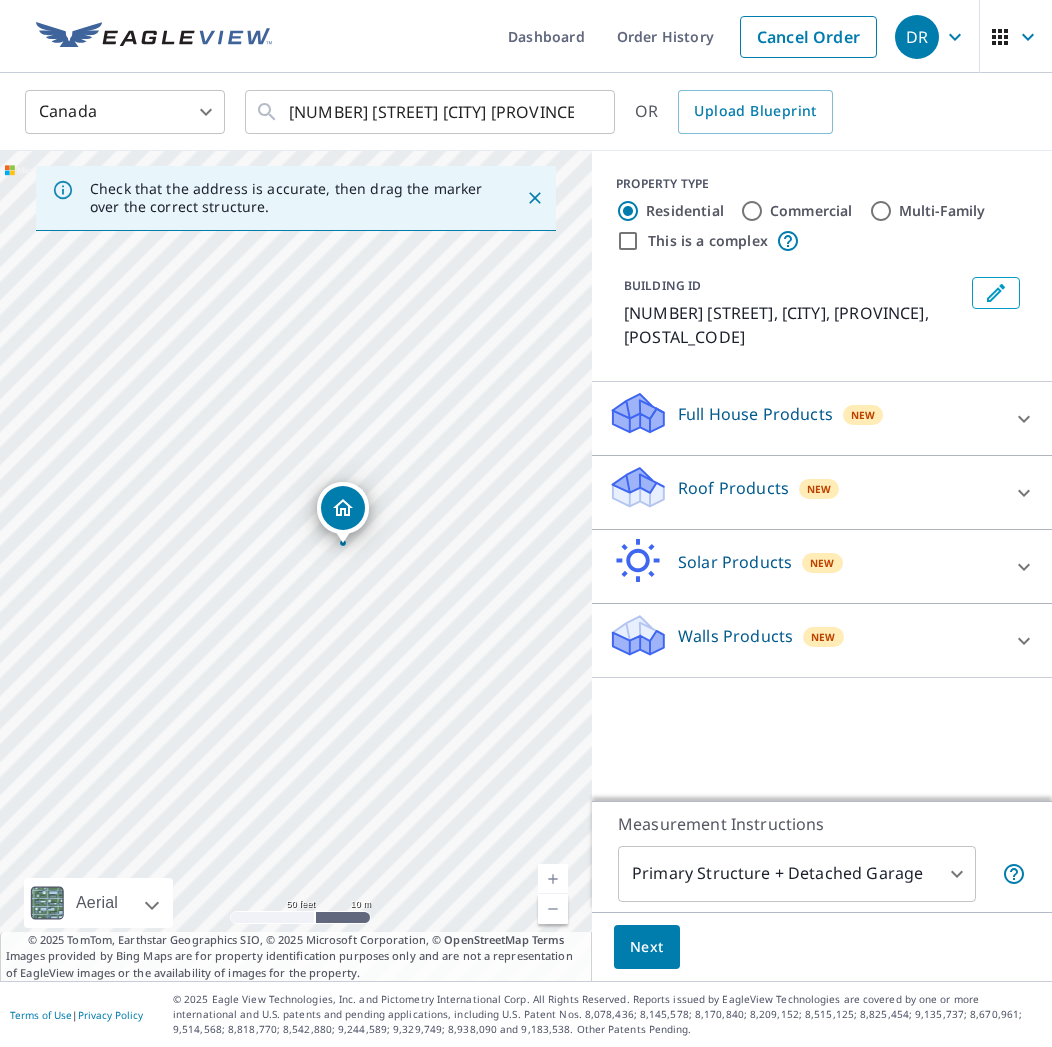 click on "Roof Products New" at bounding box center [804, 492] 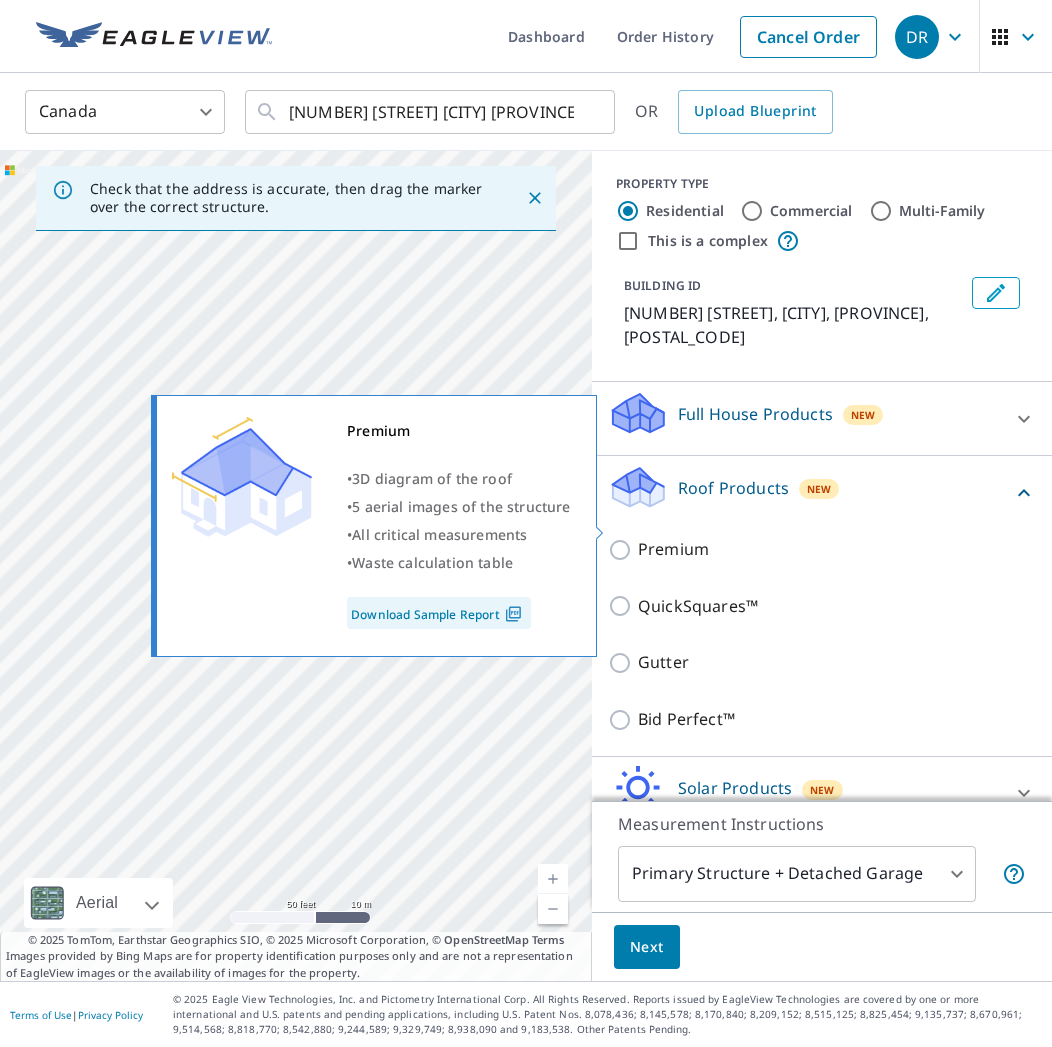click on "Premium" at bounding box center (673, 549) 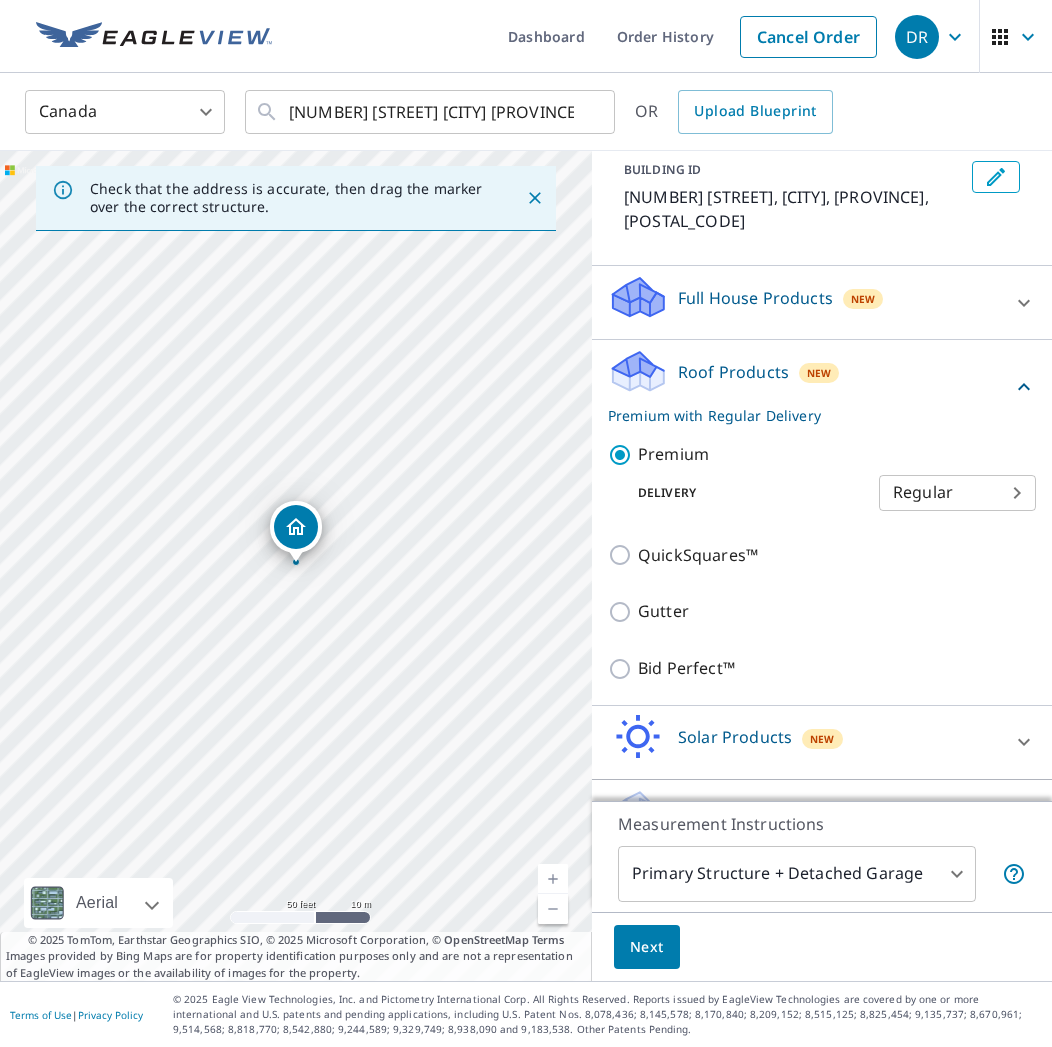 scroll, scrollTop: 147, scrollLeft: 0, axis: vertical 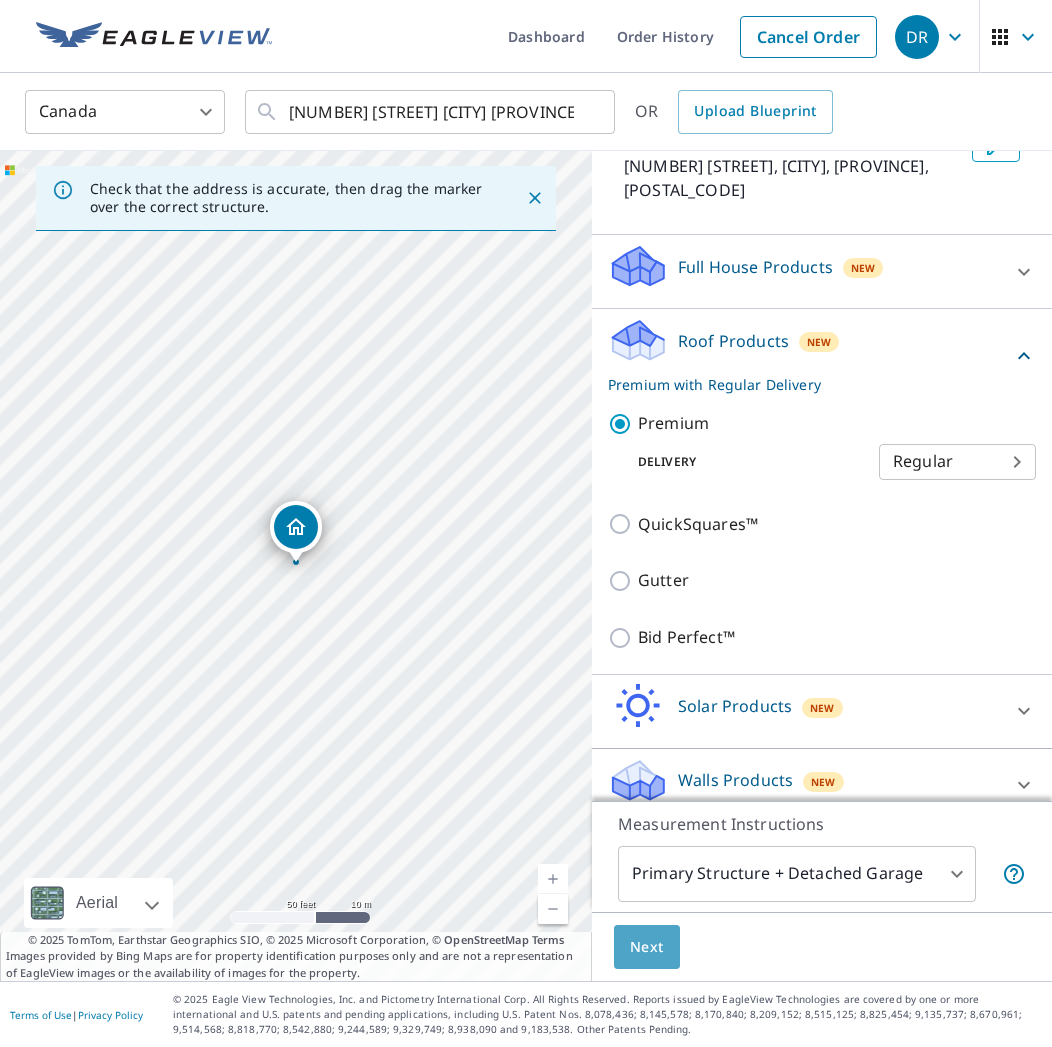 click on "Next" at bounding box center (647, 947) 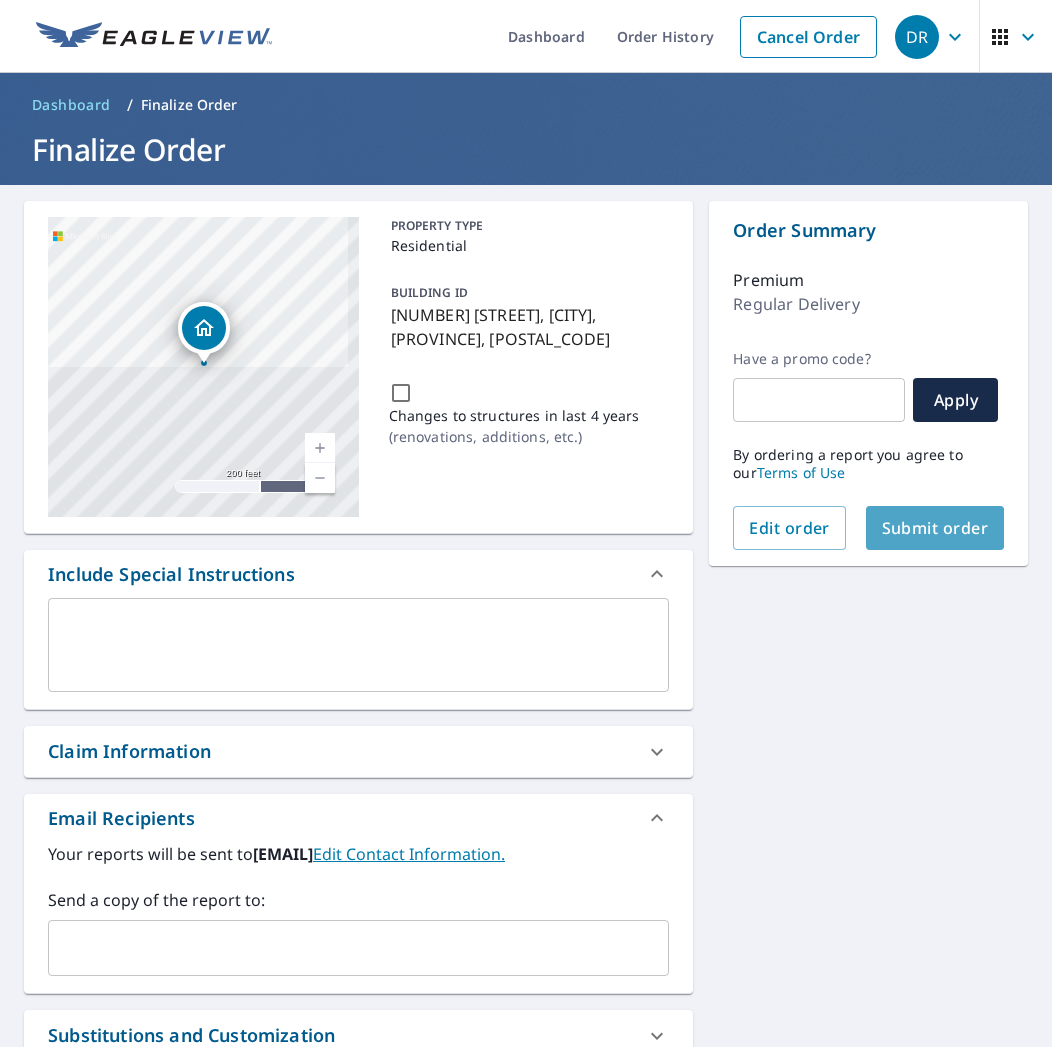 click on "Submit order" at bounding box center (935, 528) 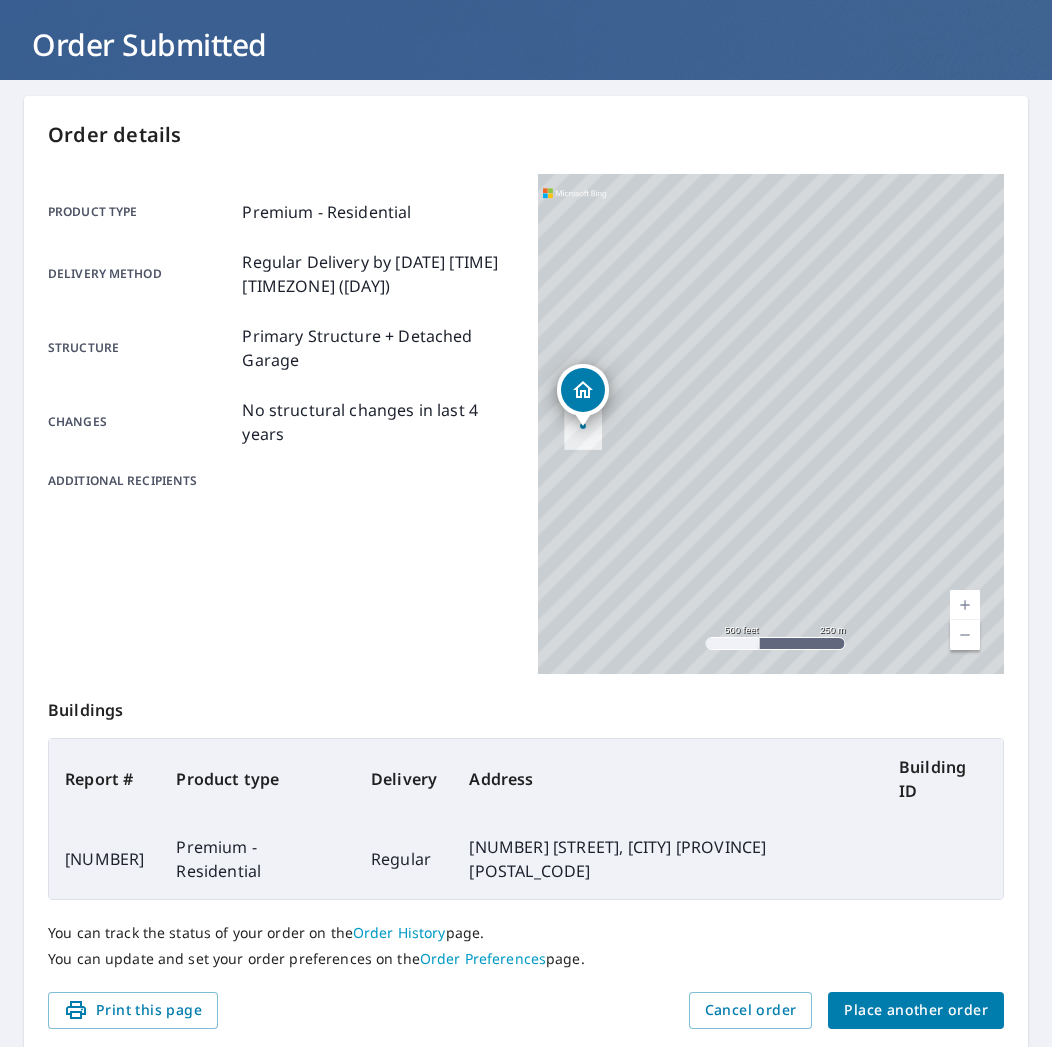 scroll, scrollTop: 144, scrollLeft: 0, axis: vertical 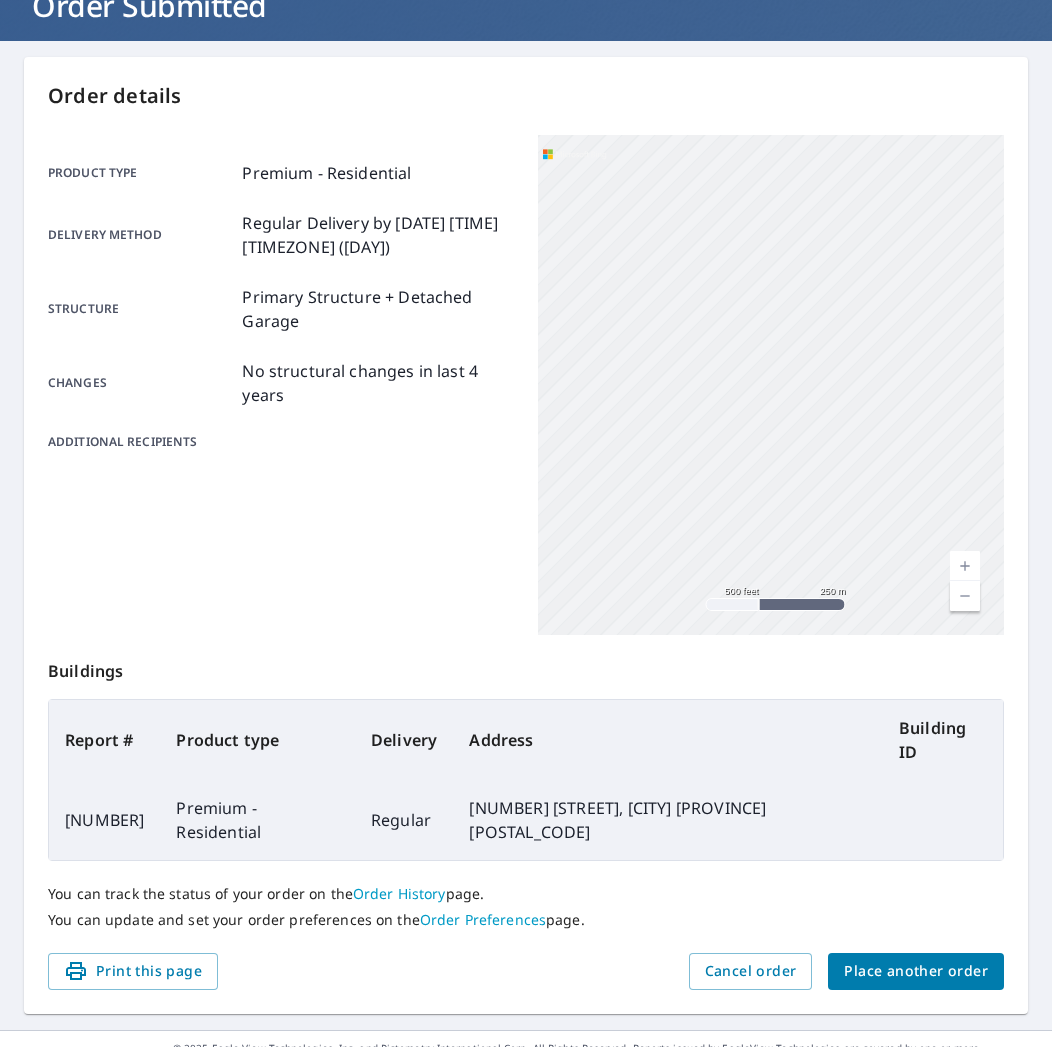 drag, startPoint x: 631, startPoint y: 411, endPoint x: 918, endPoint y: 451, distance: 289.77405 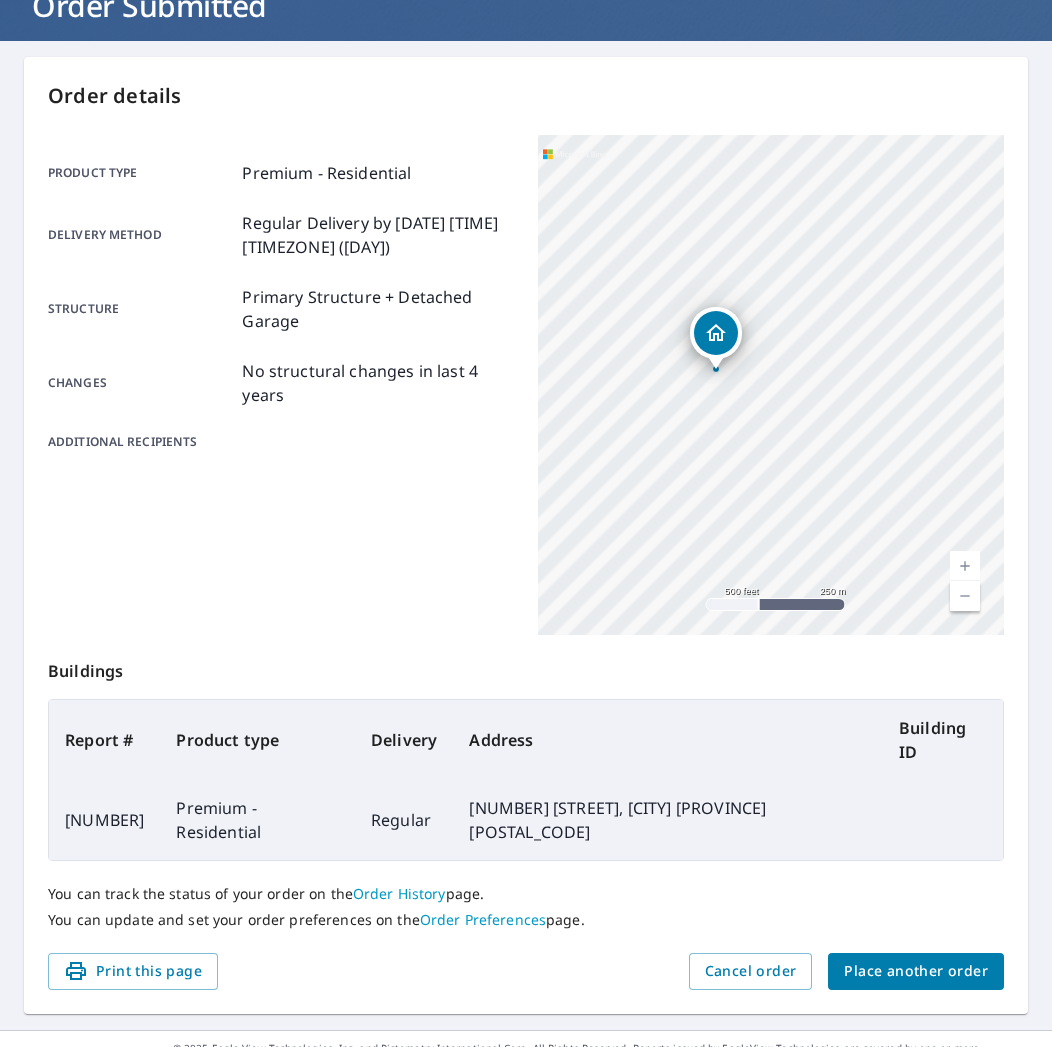 drag, startPoint x: 742, startPoint y: 339, endPoint x: 817, endPoint y: 487, distance: 165.91866 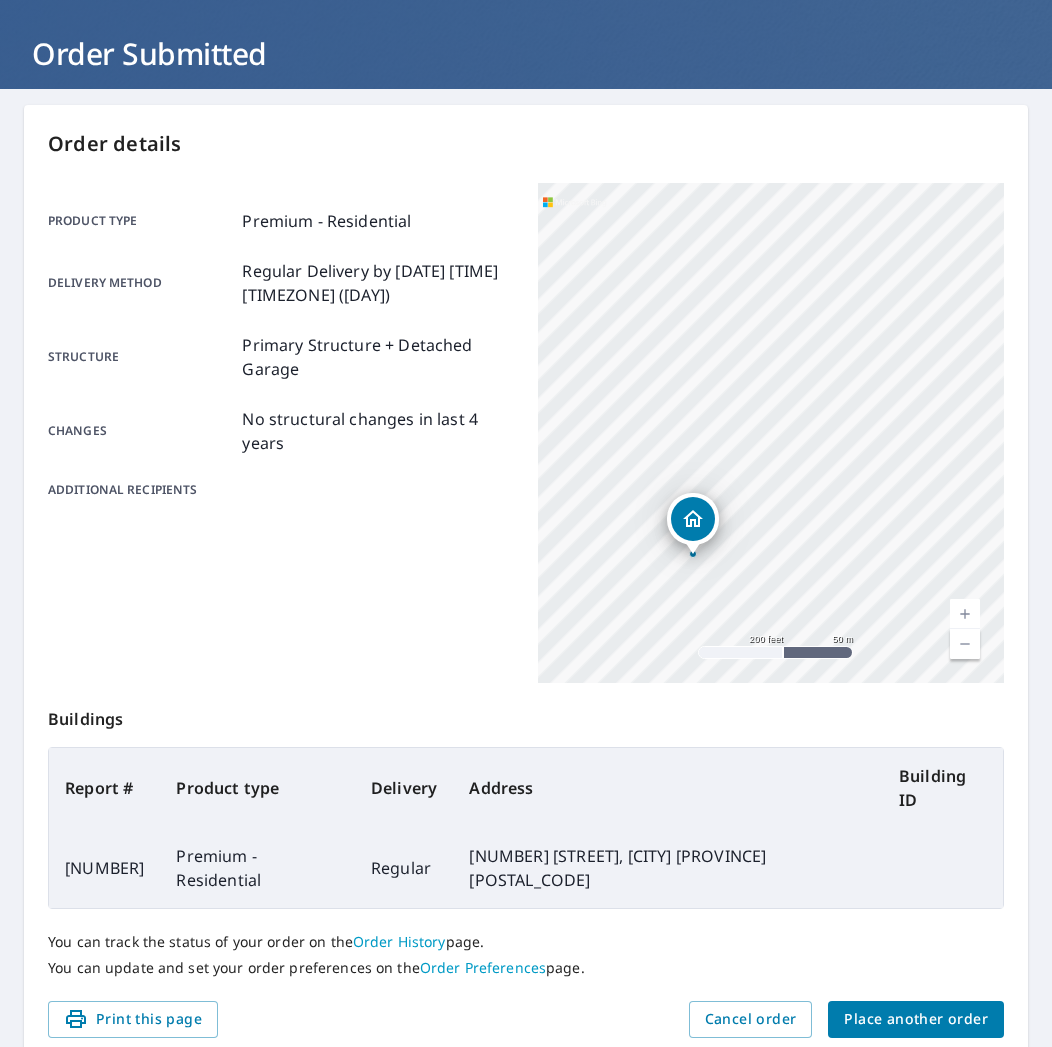 scroll, scrollTop: 0, scrollLeft: 0, axis: both 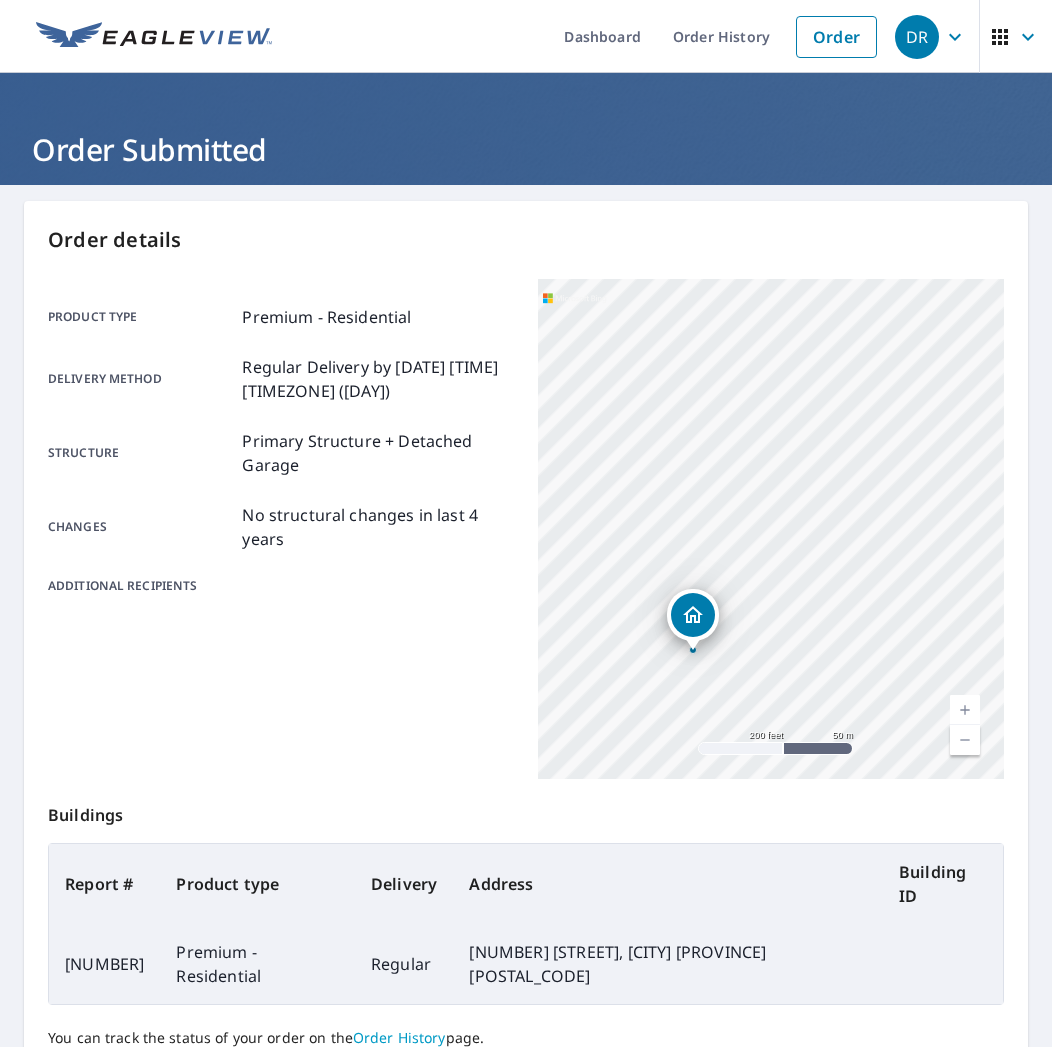 drag, startPoint x: 704, startPoint y: 38, endPoint x: 804, endPoint y: 76, distance: 106.97663 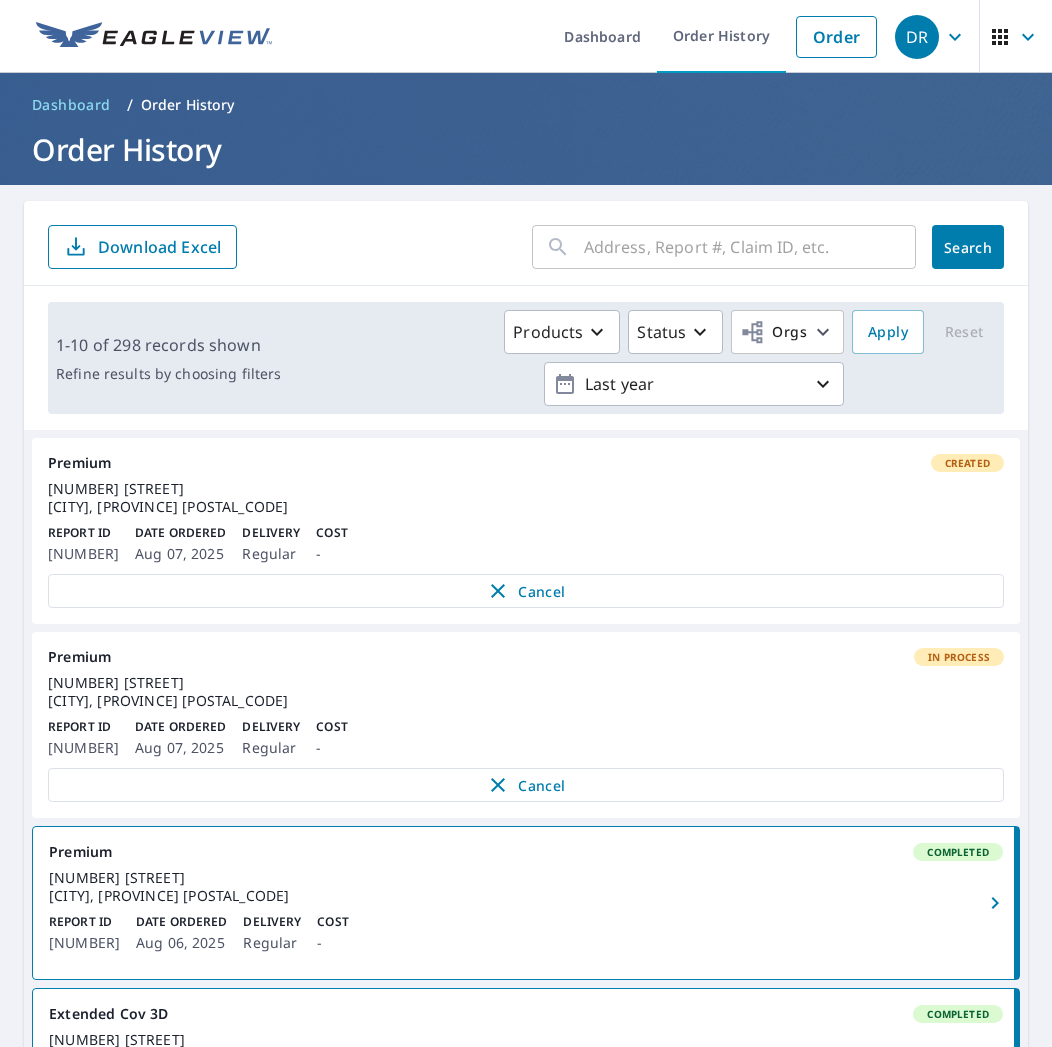 click at bounding box center (750, 247) 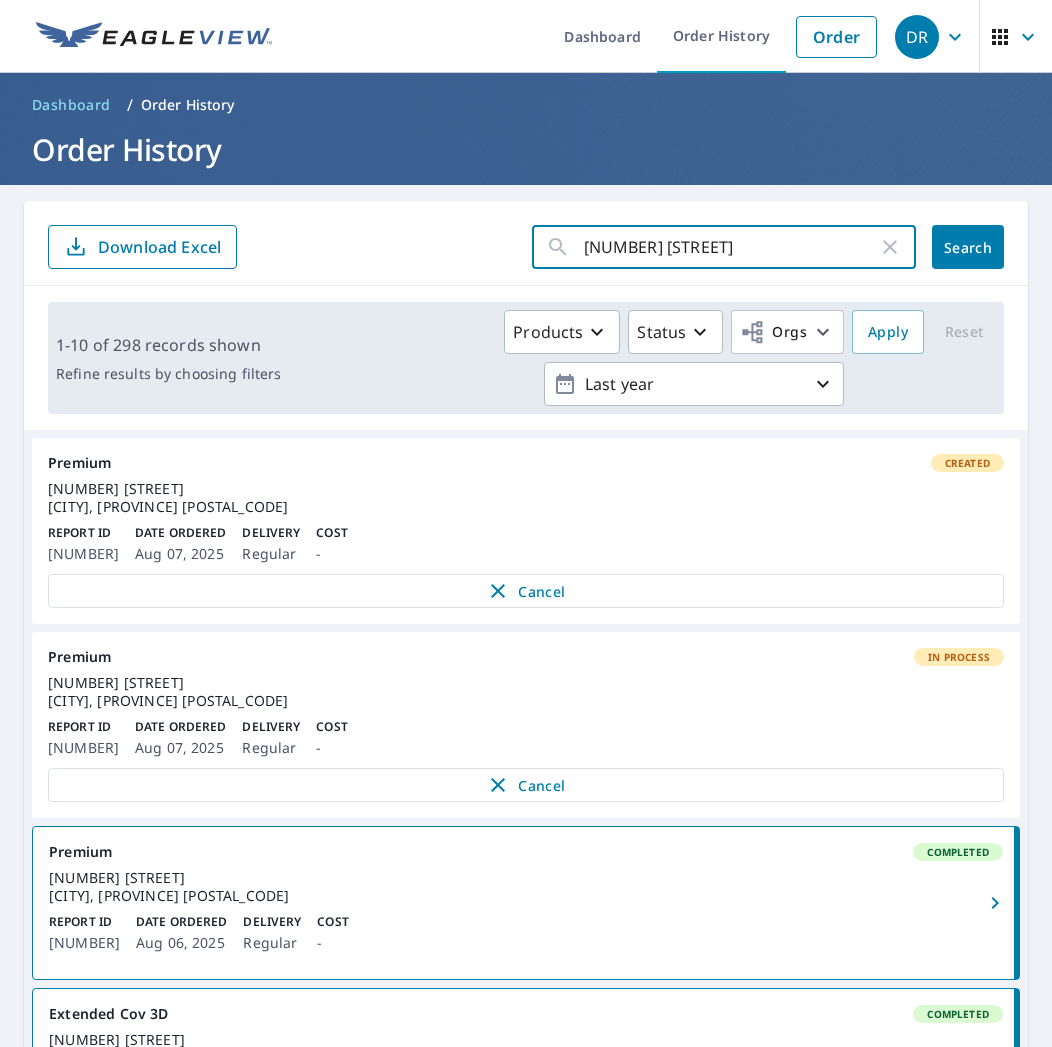 type on "[NUMBER] [STREET]" 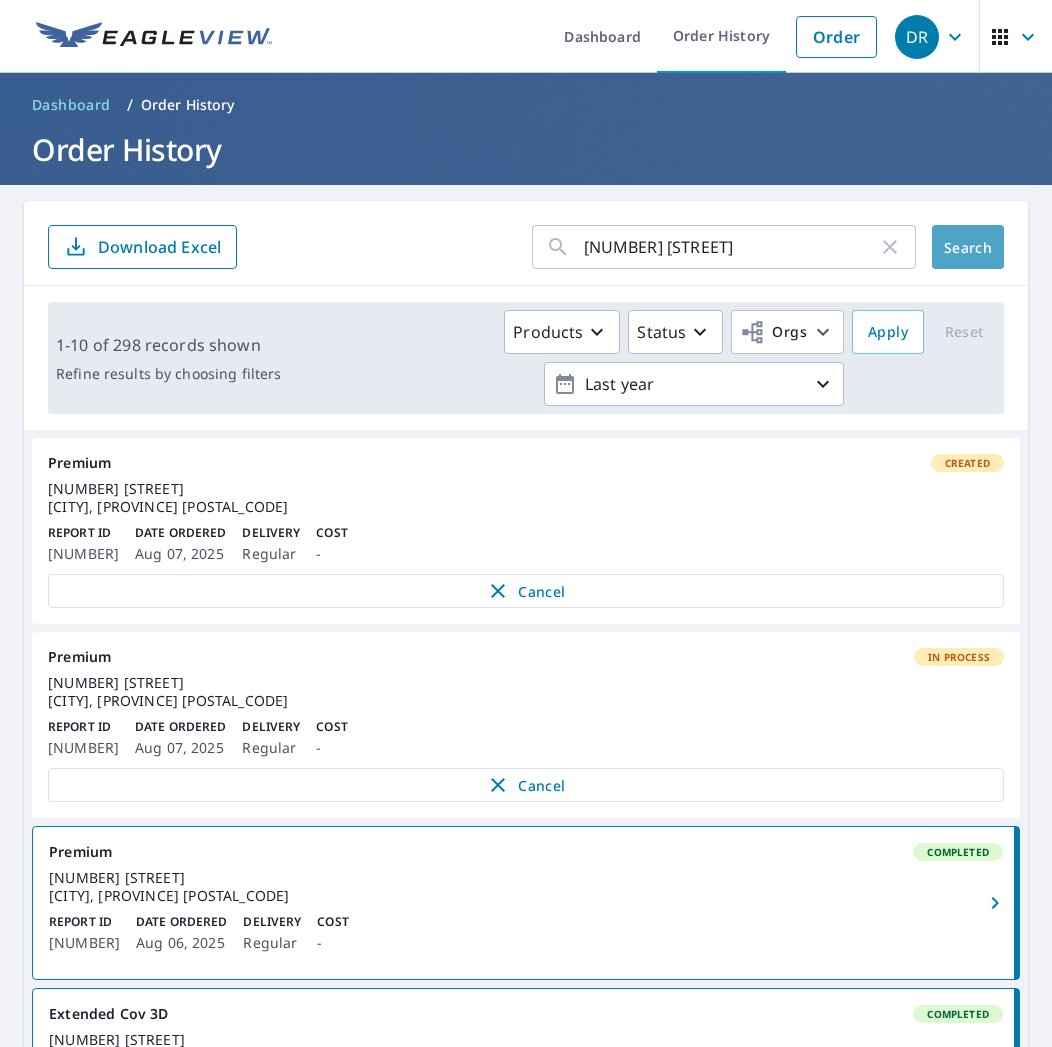 click on "Search" 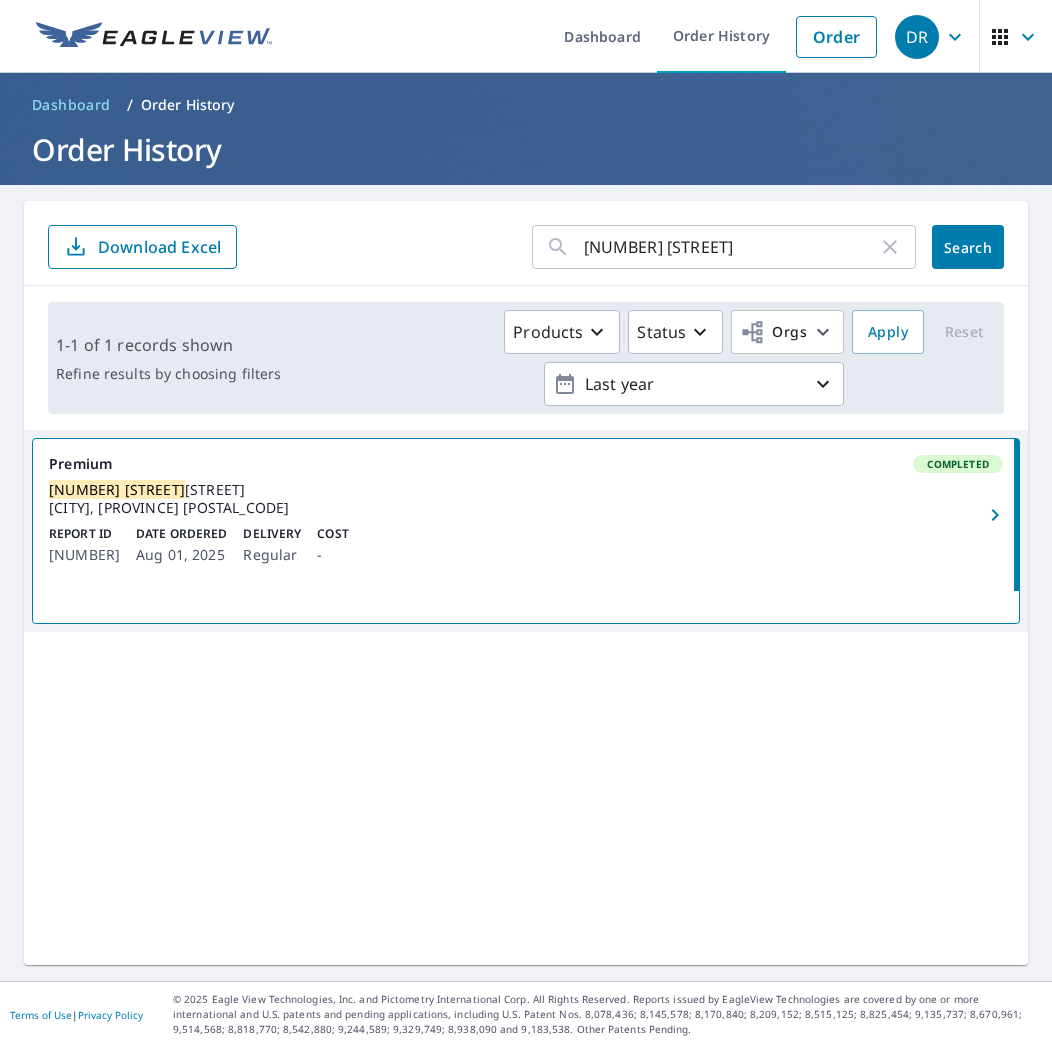 click 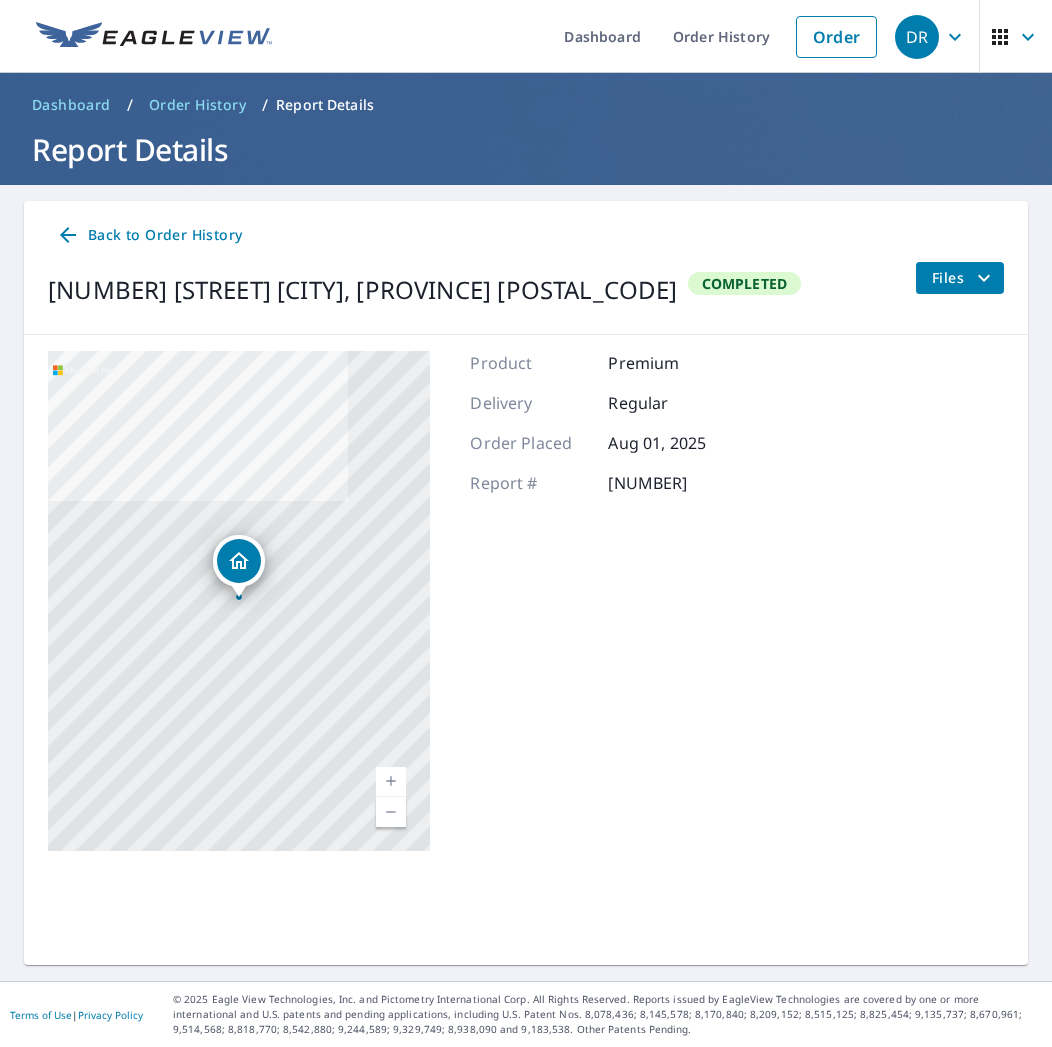 click on "Files" at bounding box center [964, 278] 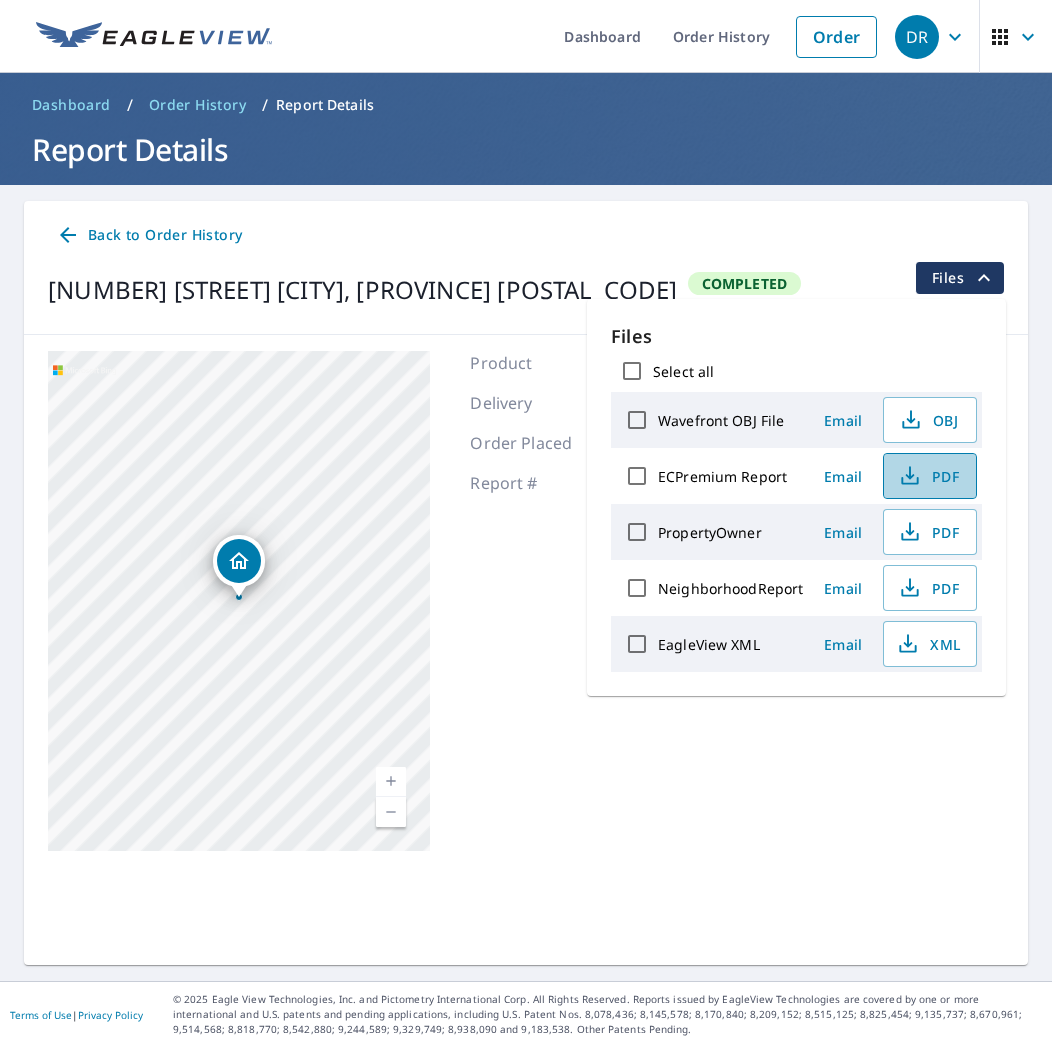 click 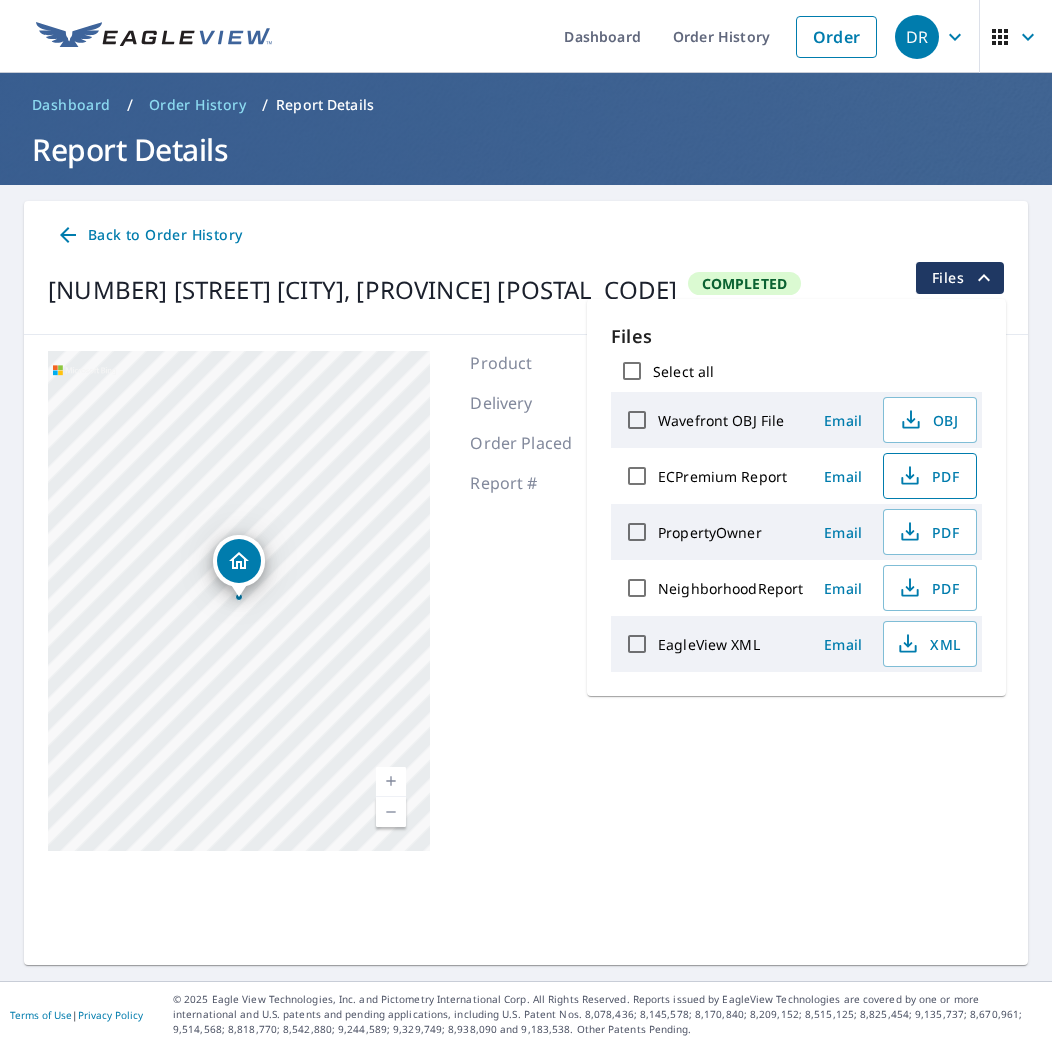 click on "Back to Order History" at bounding box center (149, 235) 